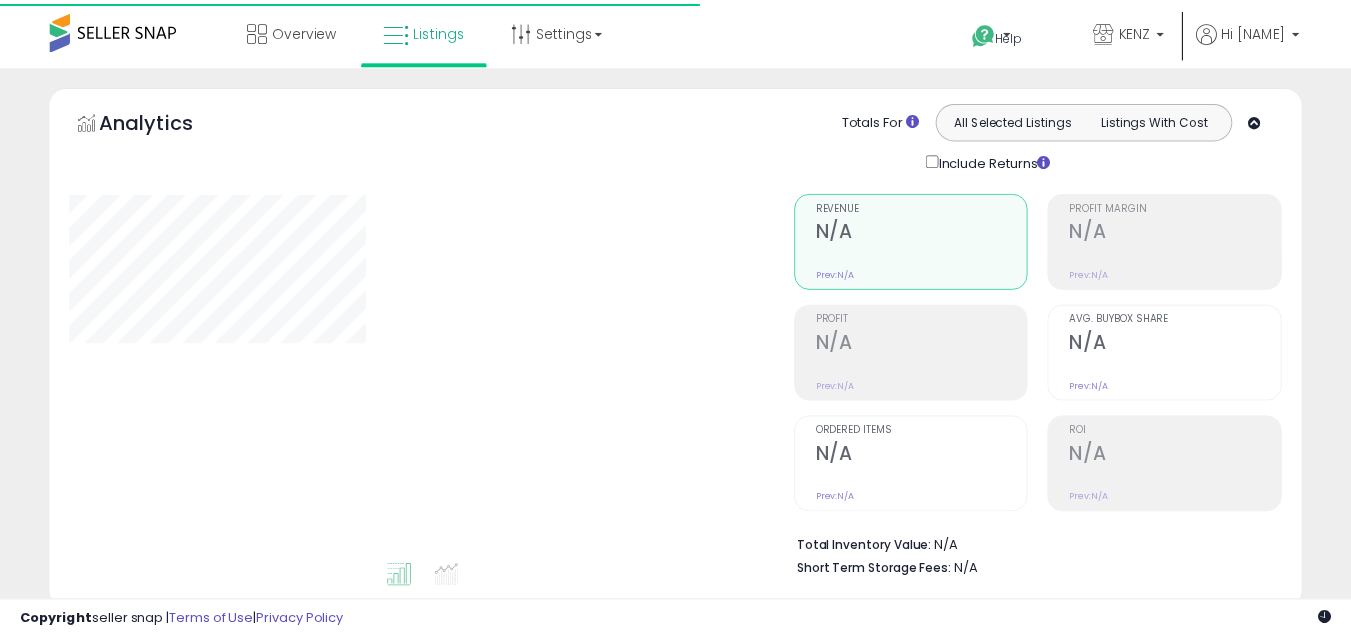 scroll, scrollTop: 0, scrollLeft: 0, axis: both 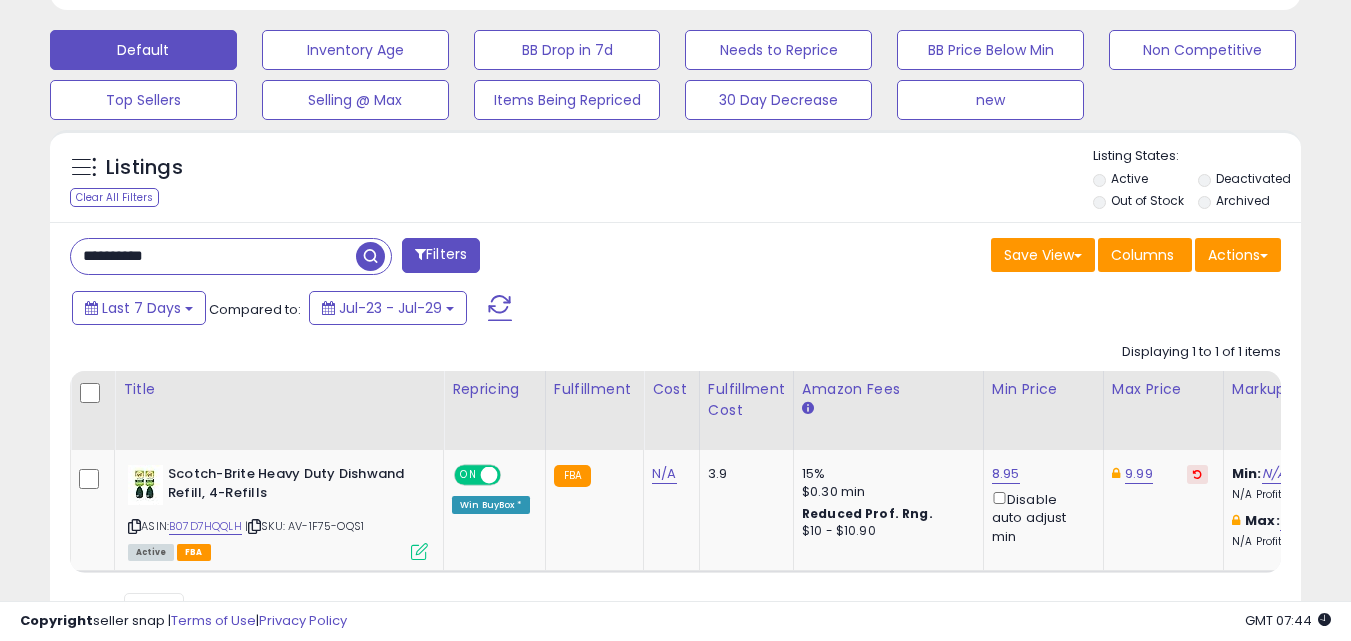 click on "**********" at bounding box center (213, 256) 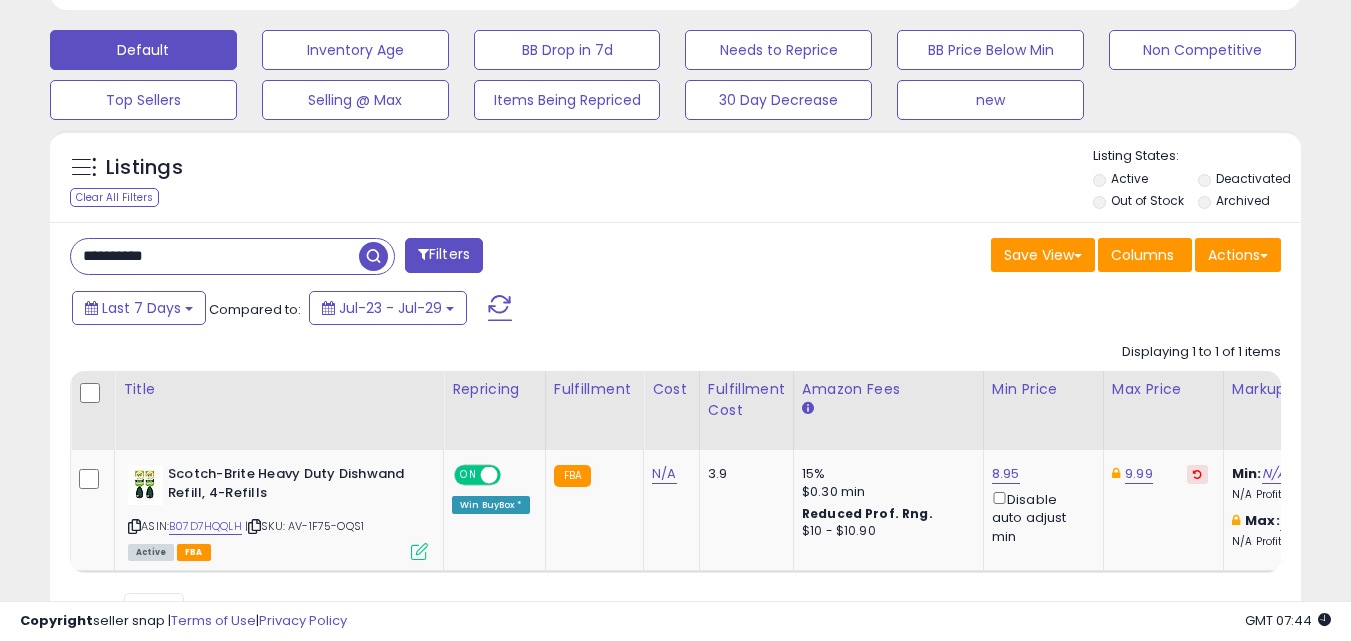 click on "**********" at bounding box center (215, 256) 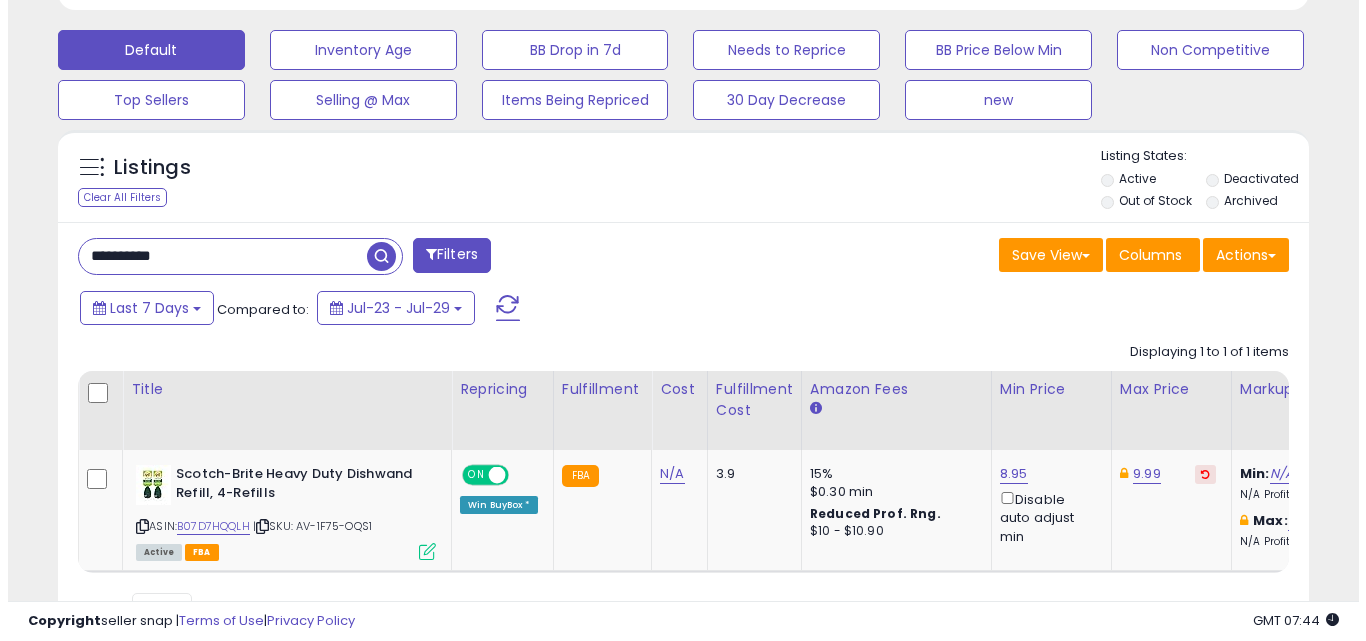 scroll, scrollTop: 579, scrollLeft: 0, axis: vertical 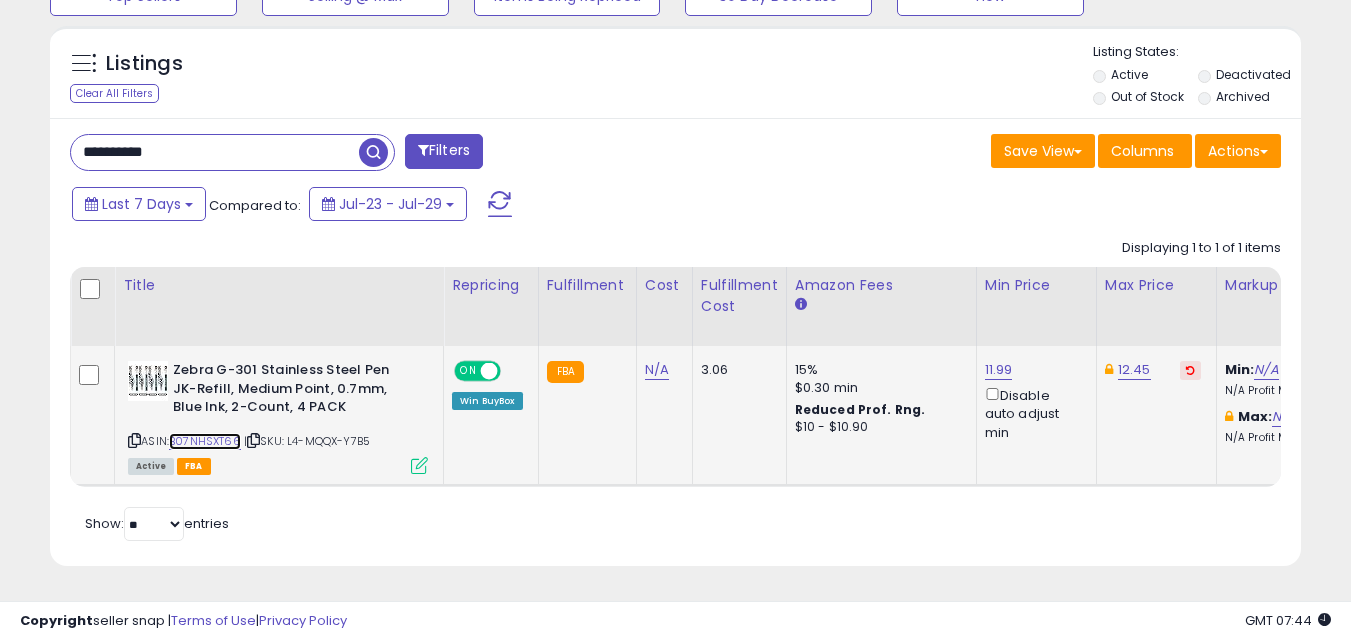 click on "B07NHSXT66" at bounding box center [205, 441] 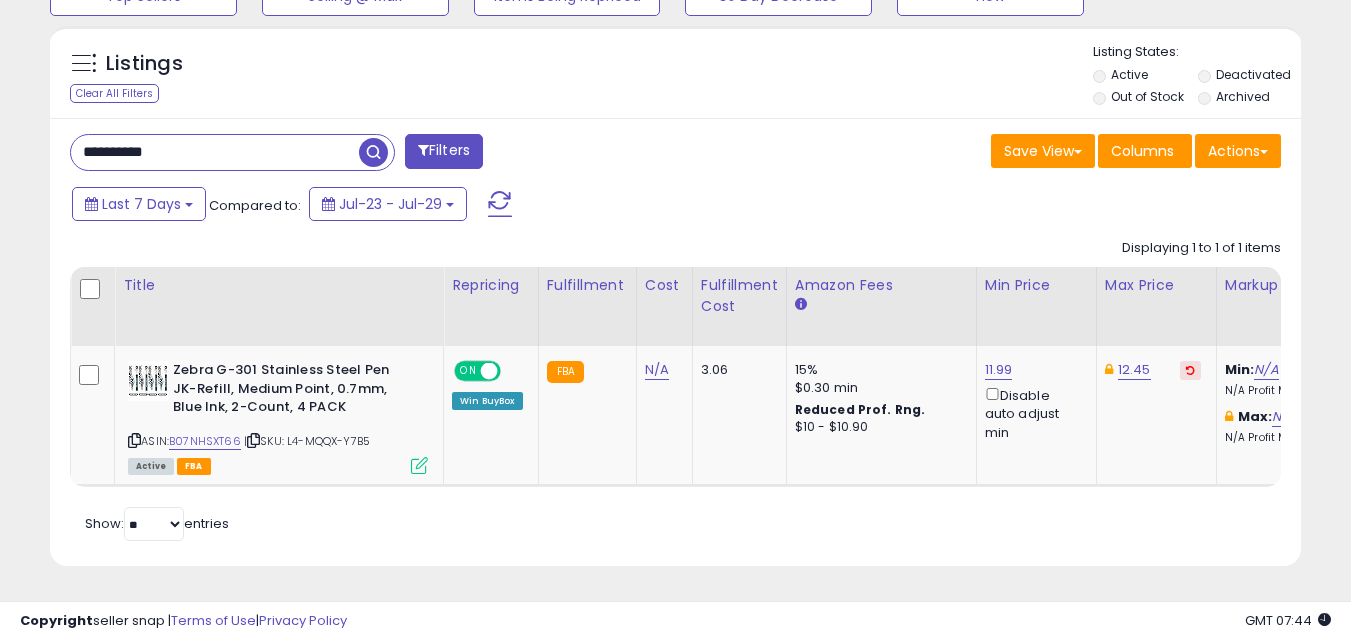 click on "**********" at bounding box center [215, 152] 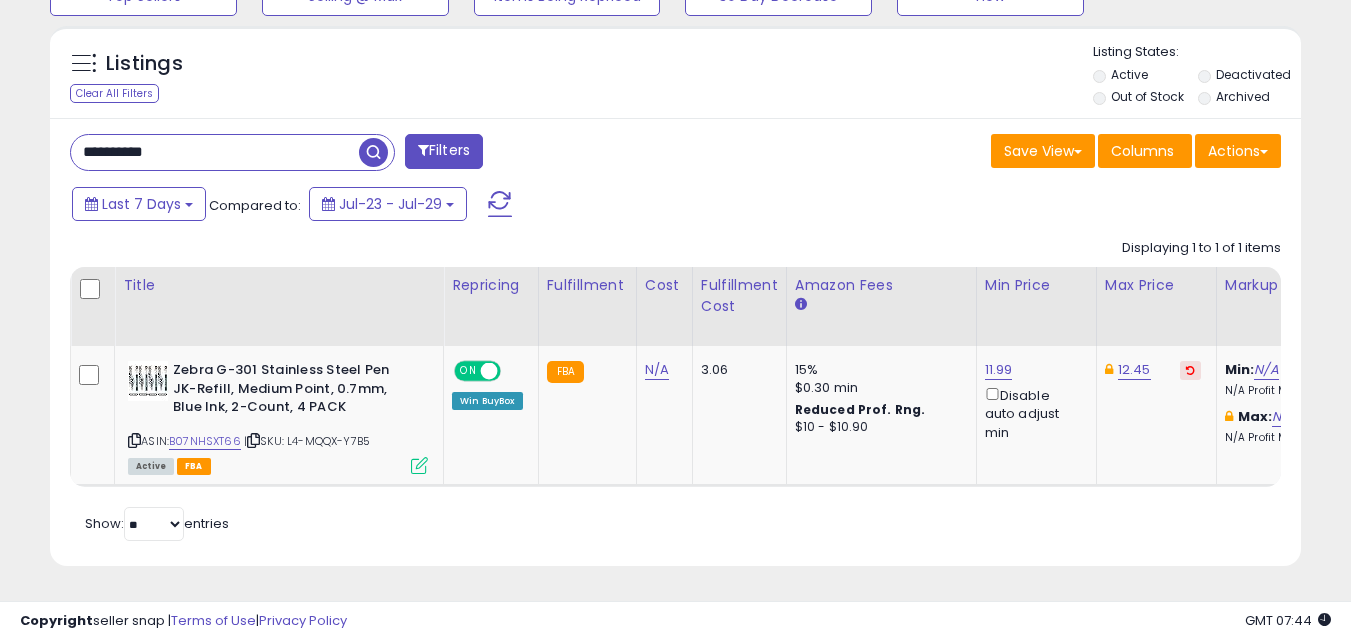 click on "**********" at bounding box center [215, 152] 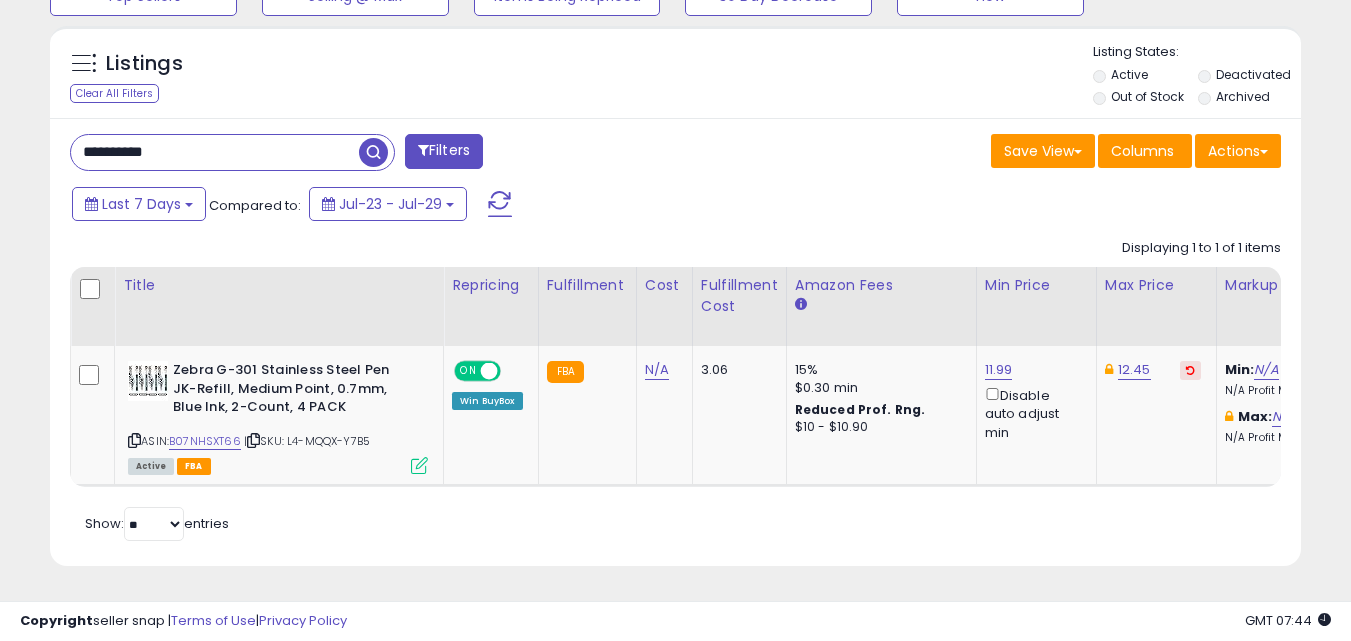click at bounding box center [373, 152] 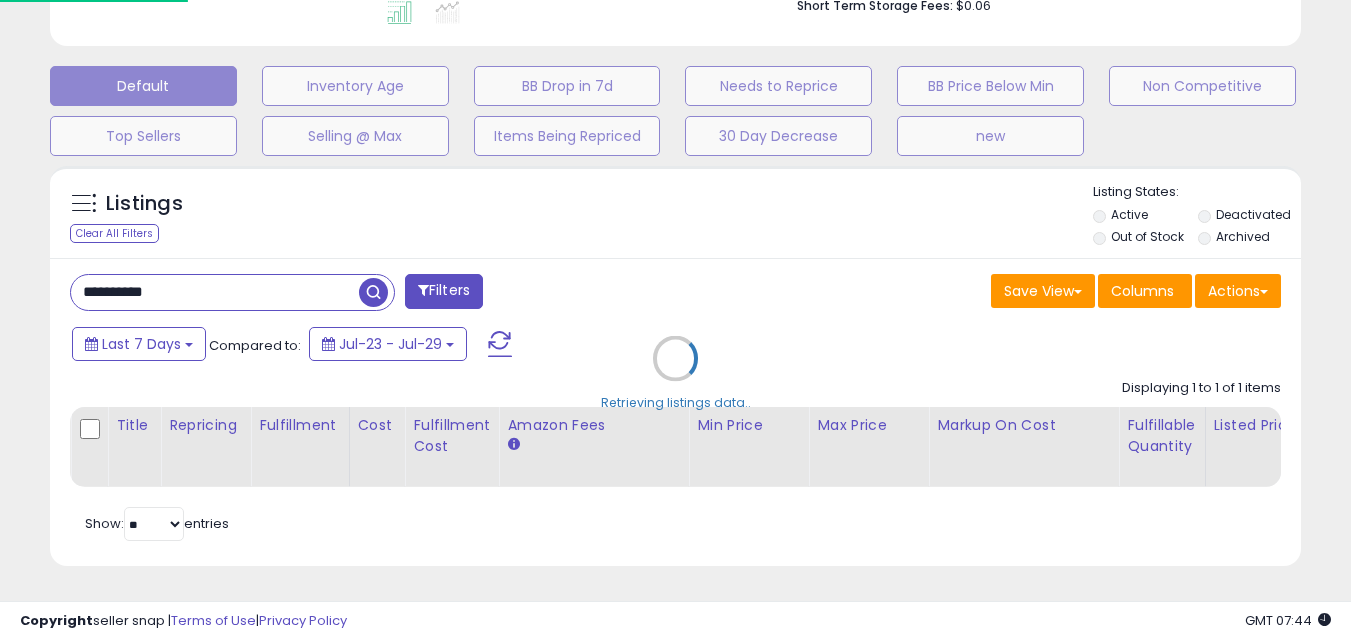 scroll, scrollTop: 999590, scrollLeft: 999267, axis: both 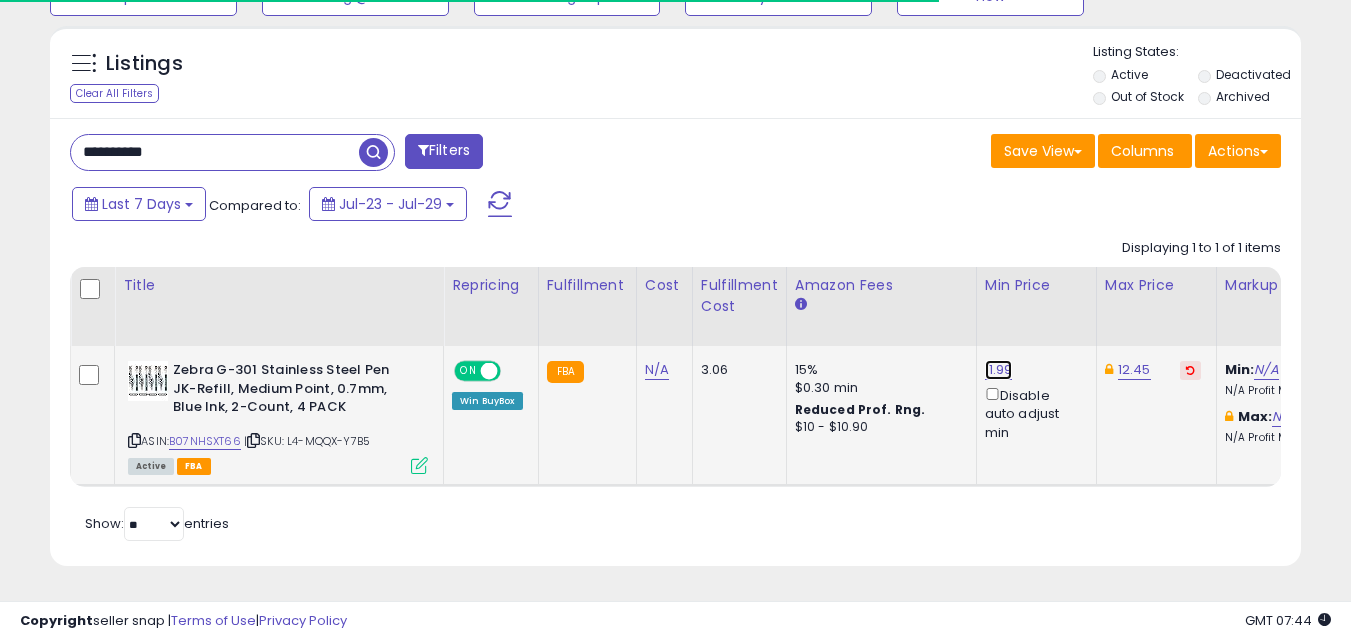 click on "11.99" at bounding box center [999, 370] 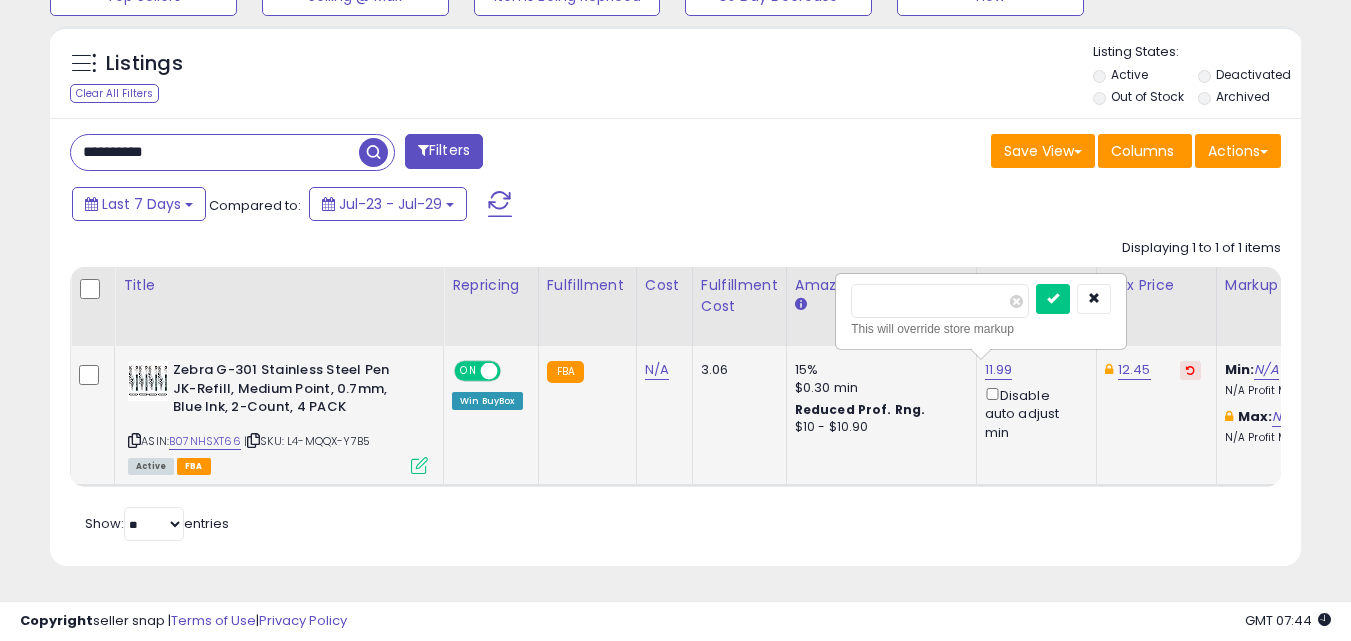 scroll, scrollTop: 999590, scrollLeft: 999276, axis: both 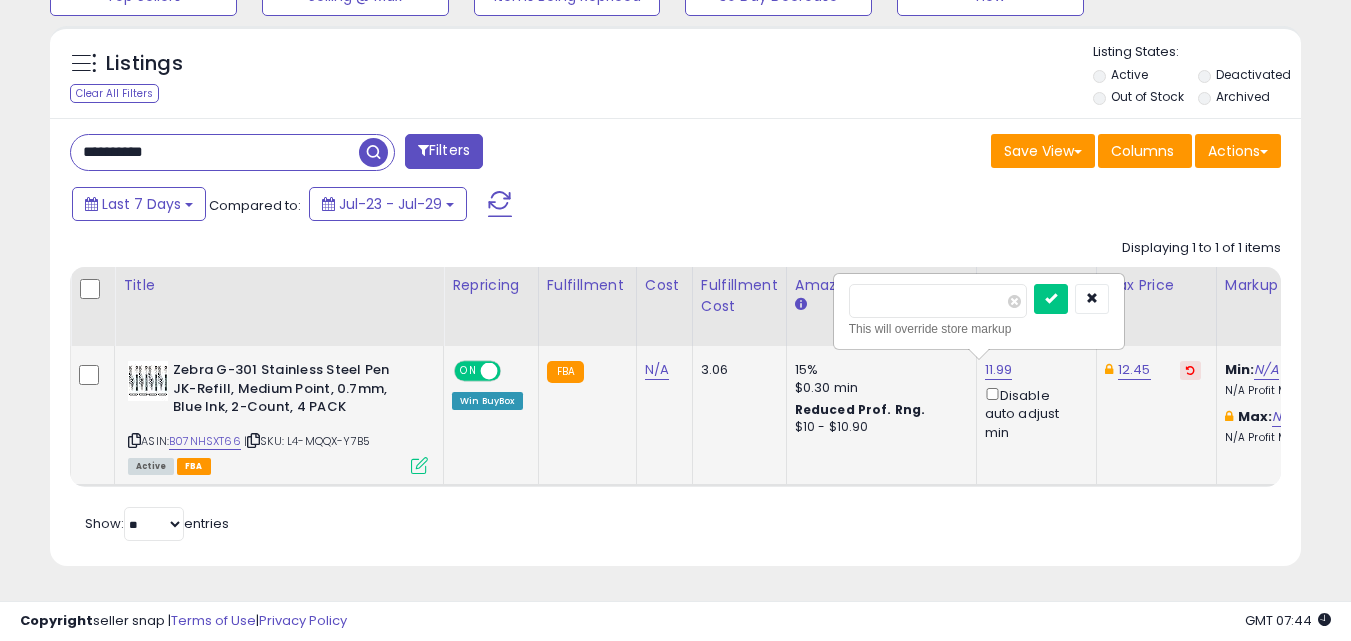 drag, startPoint x: 903, startPoint y: 286, endPoint x: 844, endPoint y: 292, distance: 59.3043 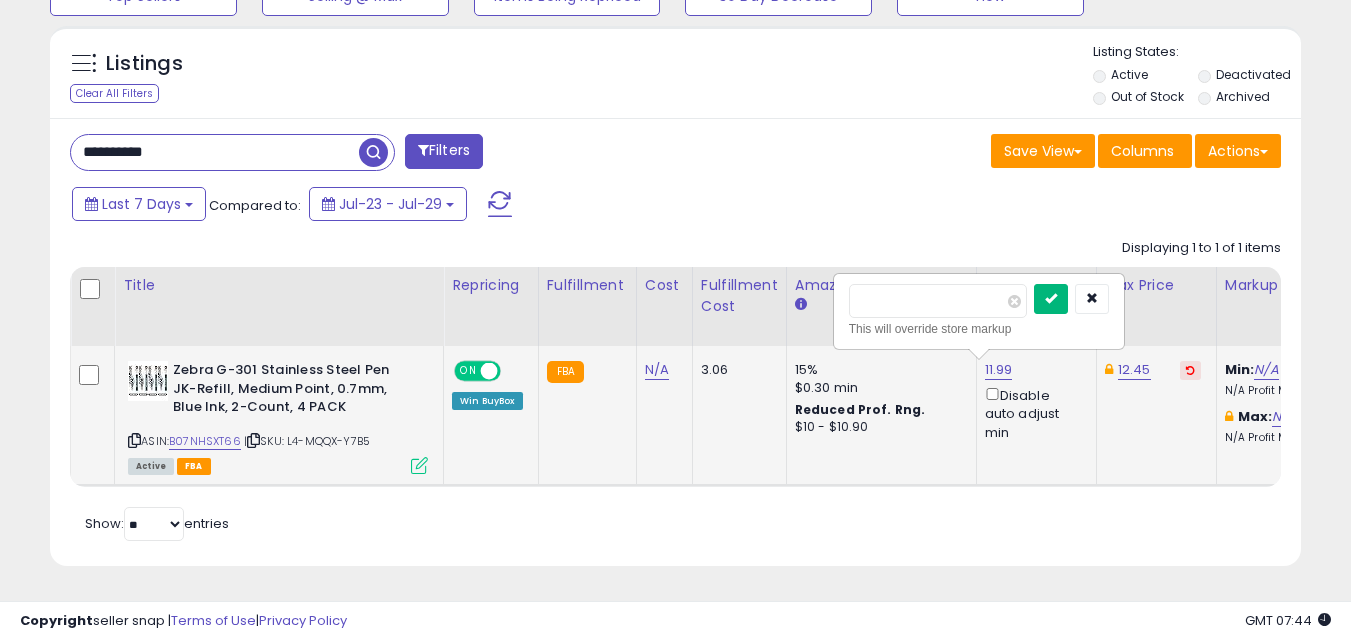 type on "****" 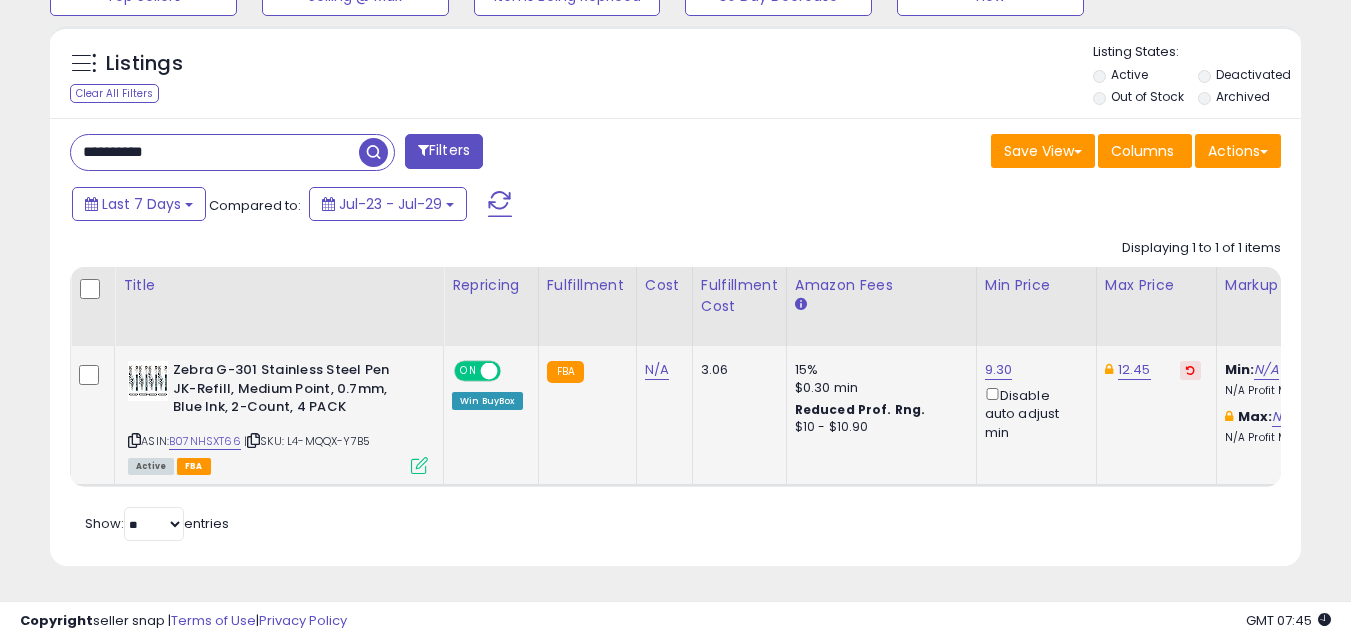 click on "**********" at bounding box center [215, 152] 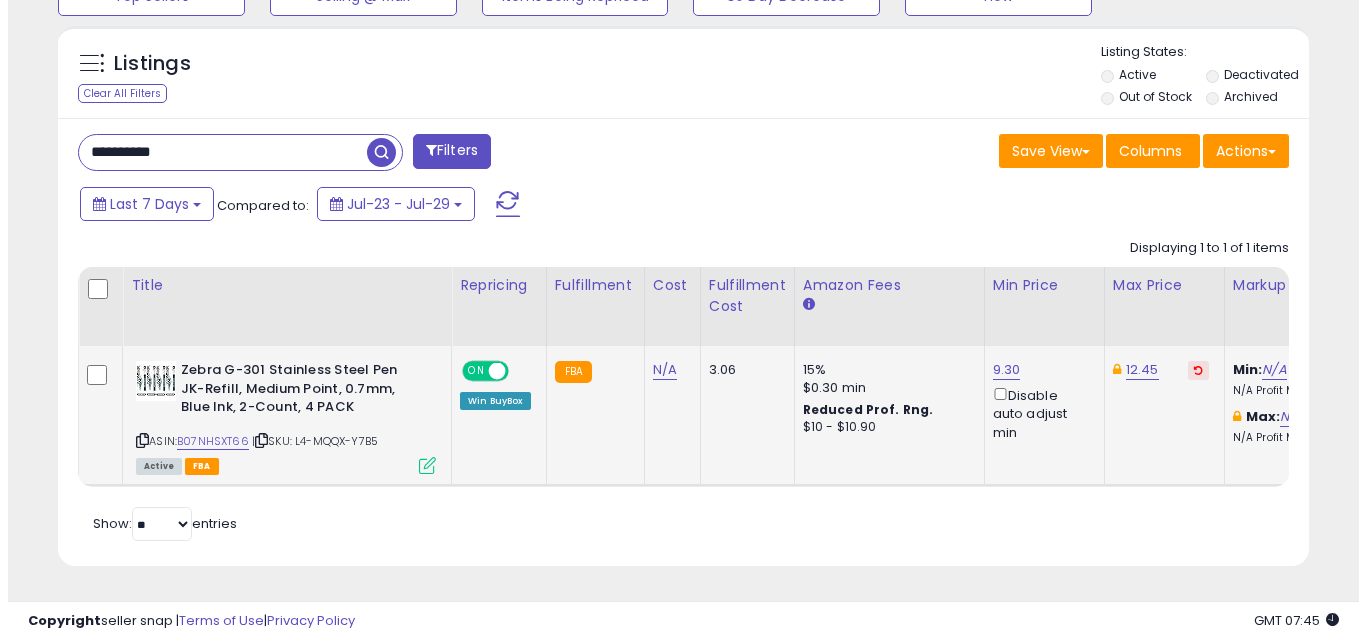 scroll, scrollTop: 579, scrollLeft: 0, axis: vertical 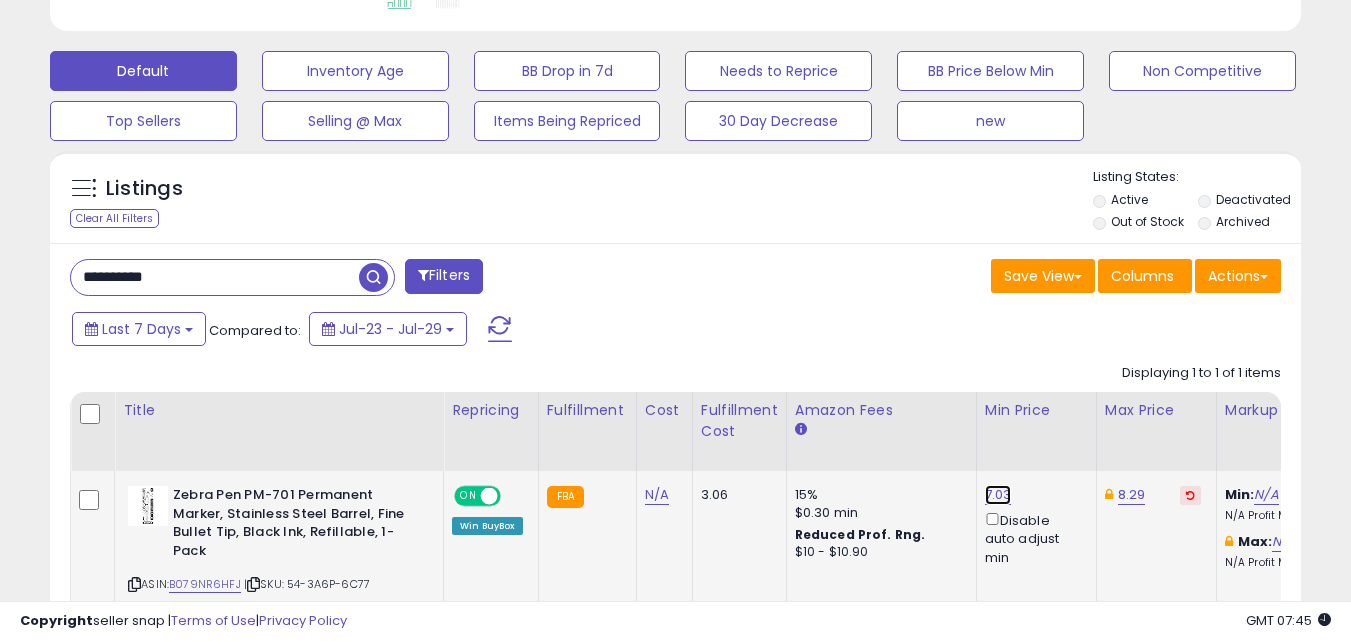 click on "7.03" at bounding box center (998, 495) 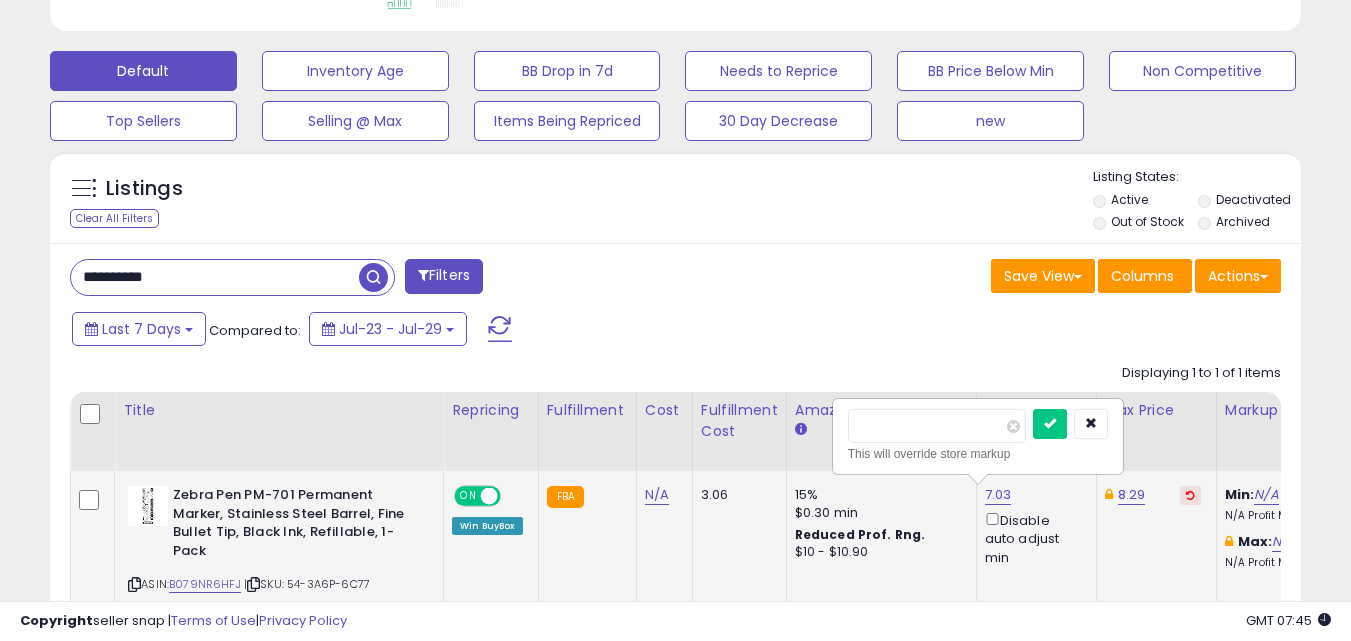 drag, startPoint x: 901, startPoint y: 430, endPoint x: 857, endPoint y: 431, distance: 44.011364 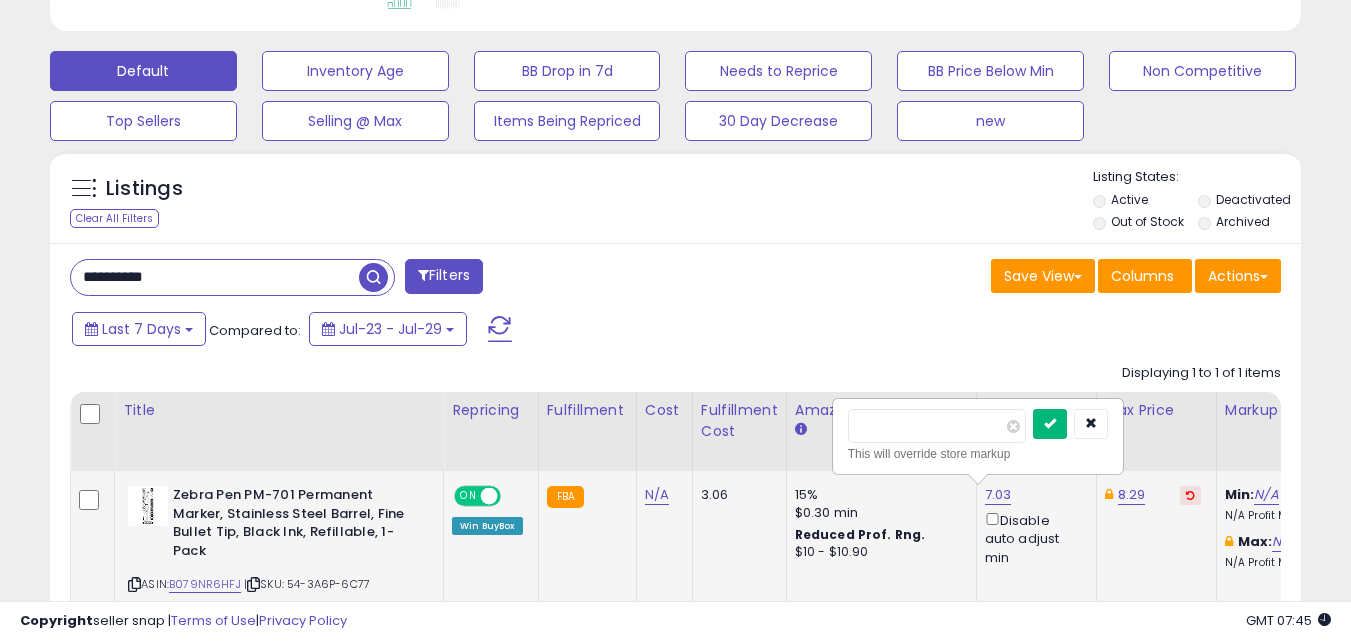 type on "****" 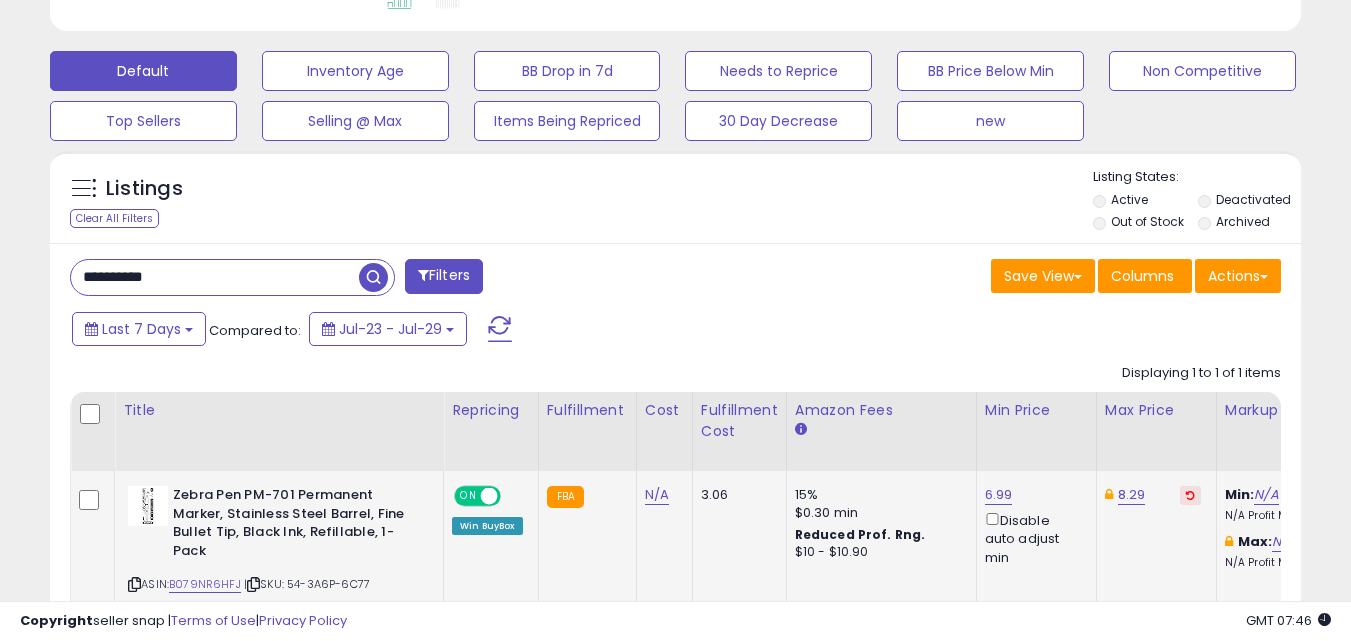 click on "**********" at bounding box center (215, 277) 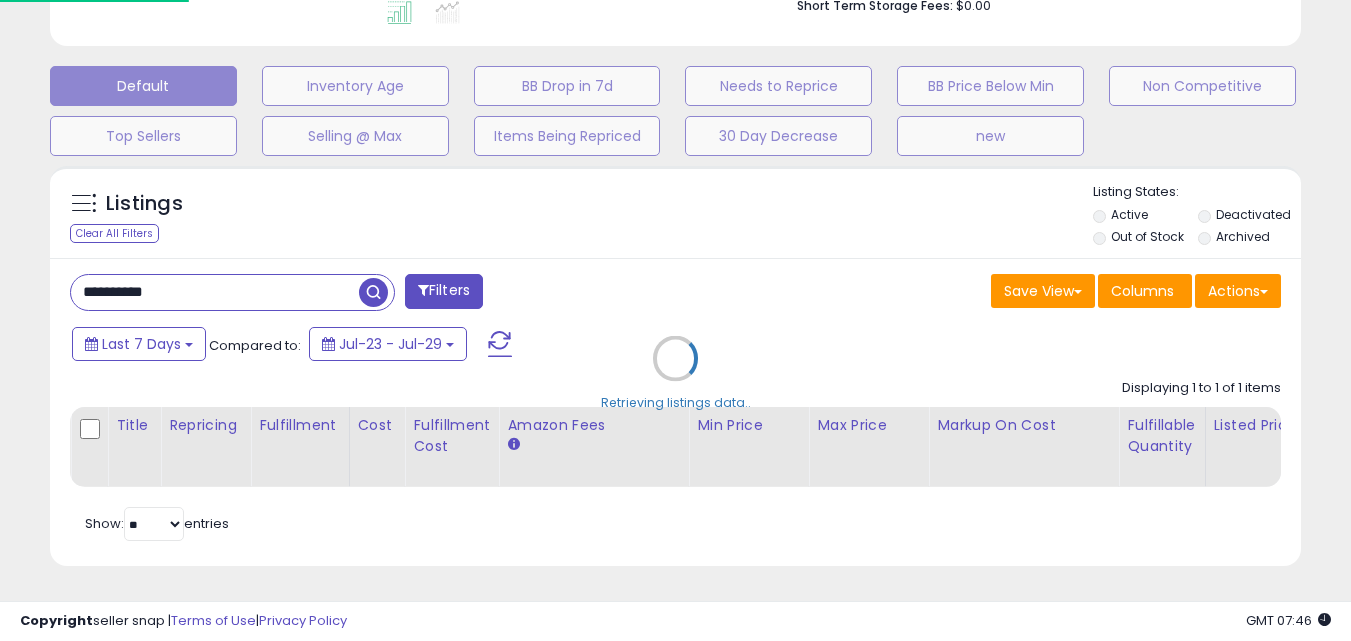 scroll, scrollTop: 999590, scrollLeft: 999267, axis: both 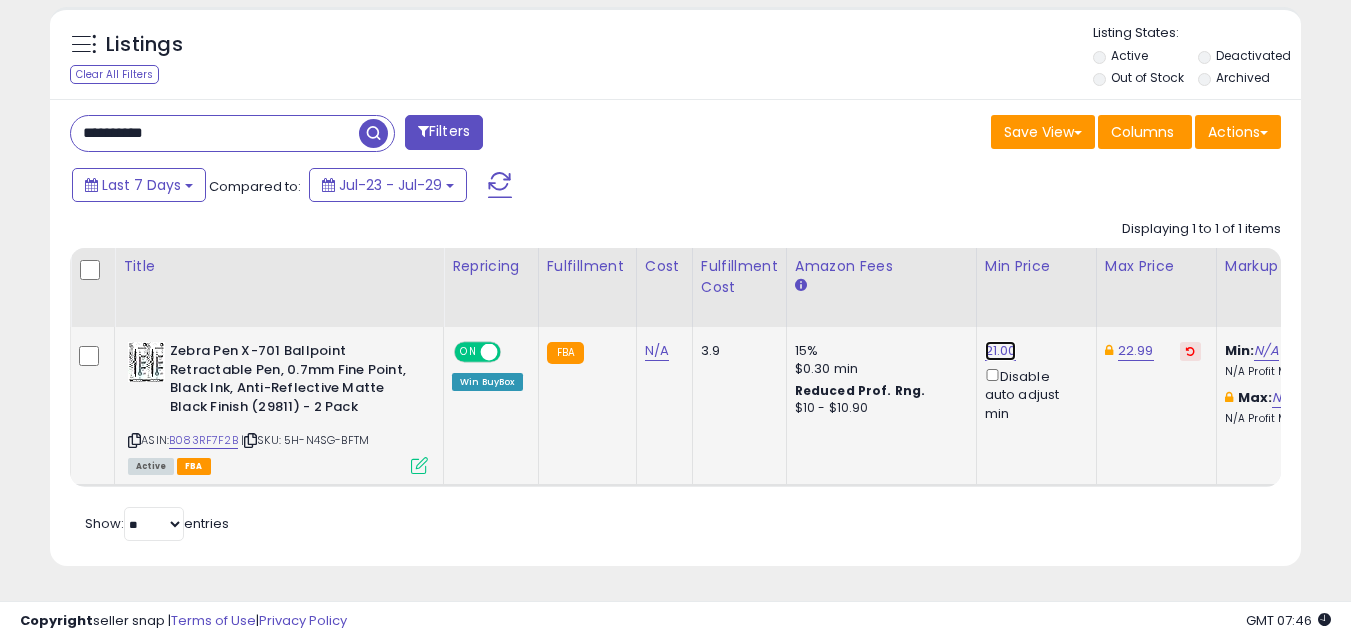 click on "21.00" at bounding box center (1001, 351) 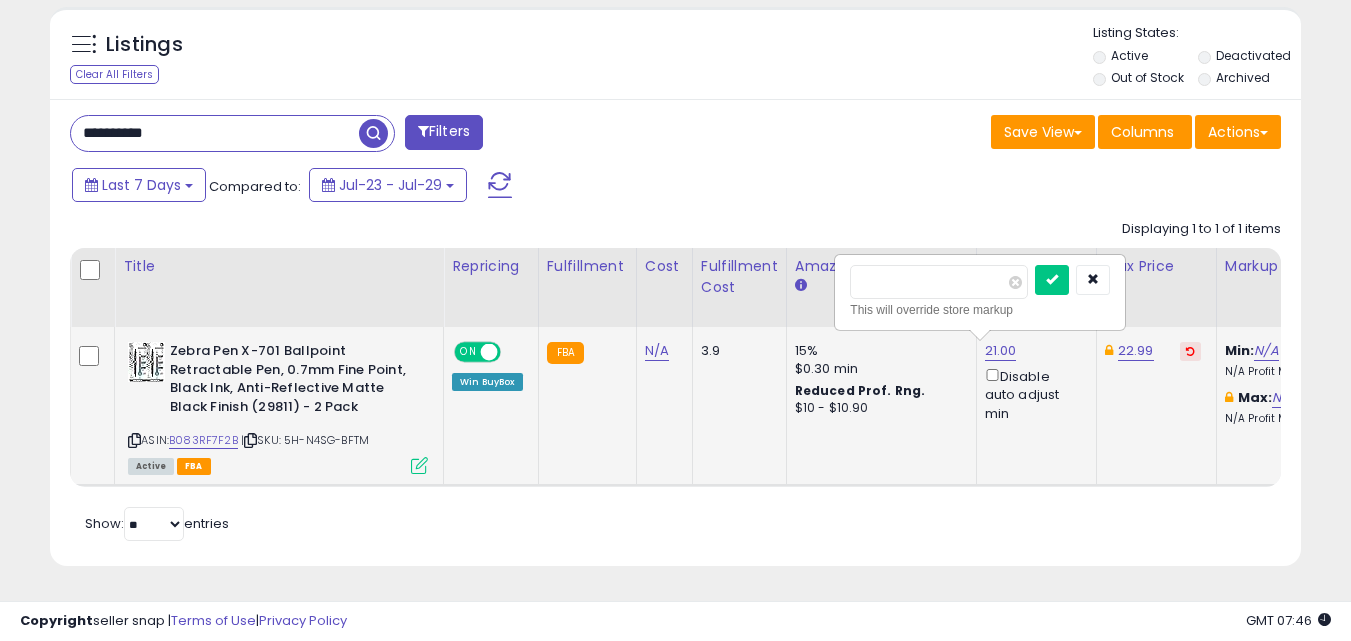drag, startPoint x: 903, startPoint y: 267, endPoint x: 851, endPoint y: 262, distance: 52.23983 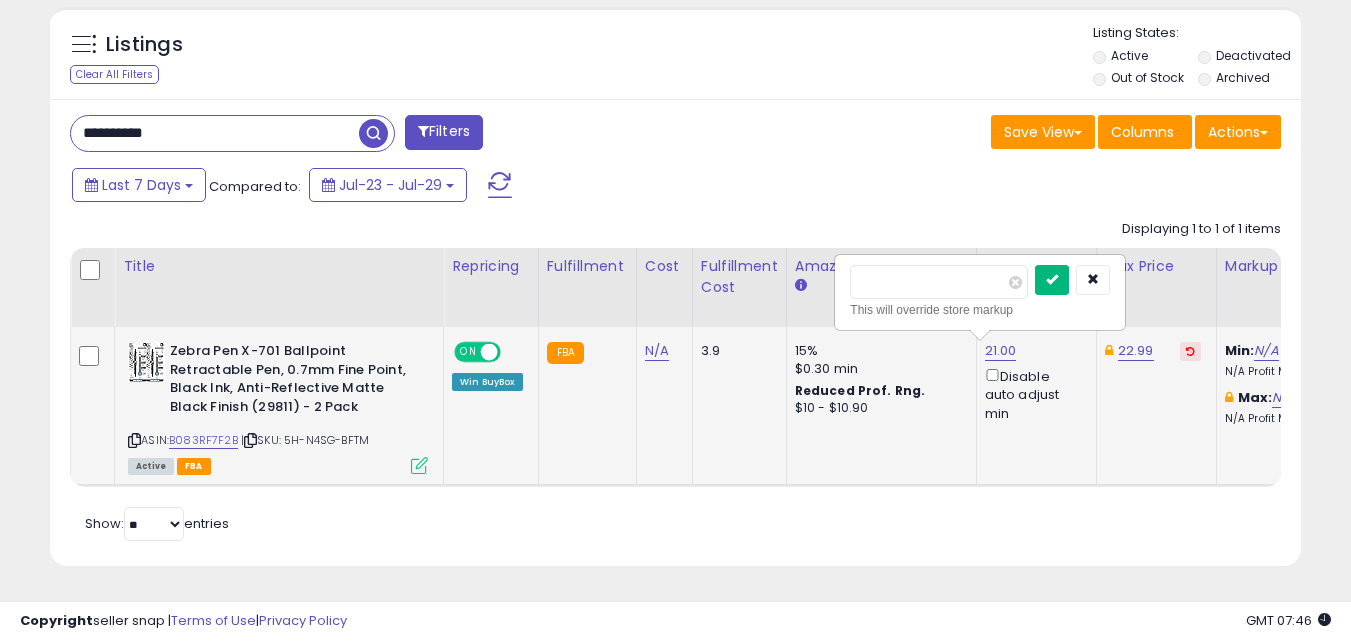 type on "*****" 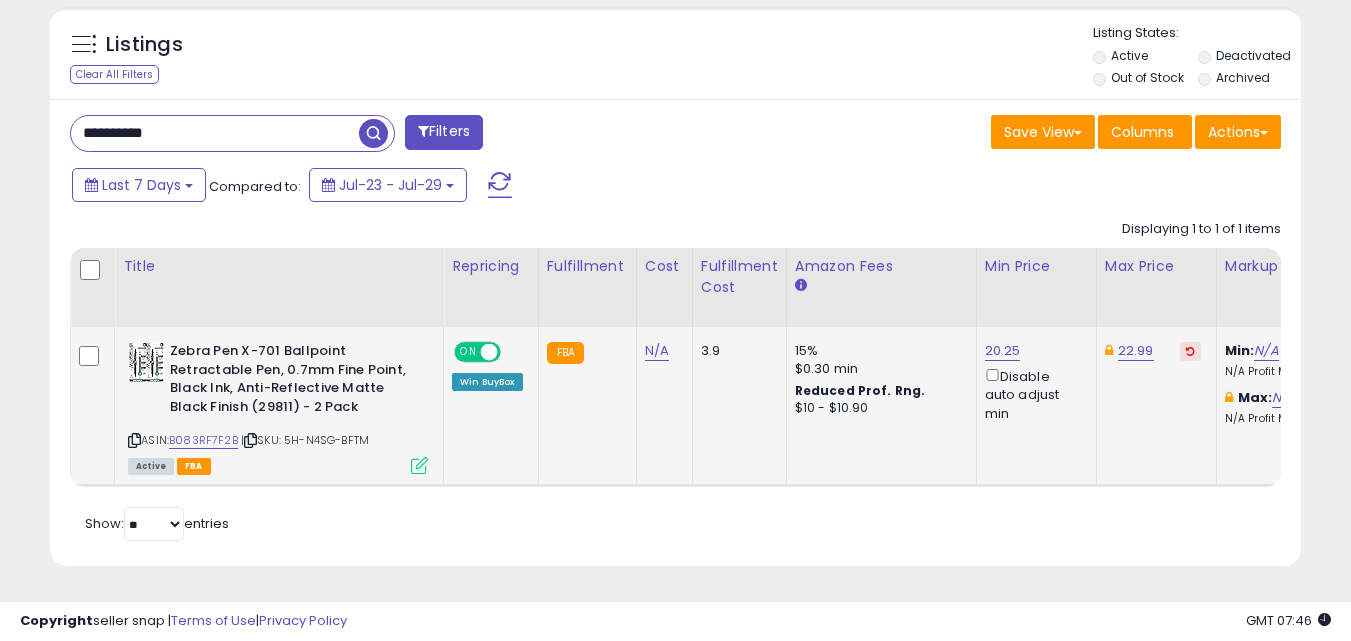 click on "**********" at bounding box center [215, 133] 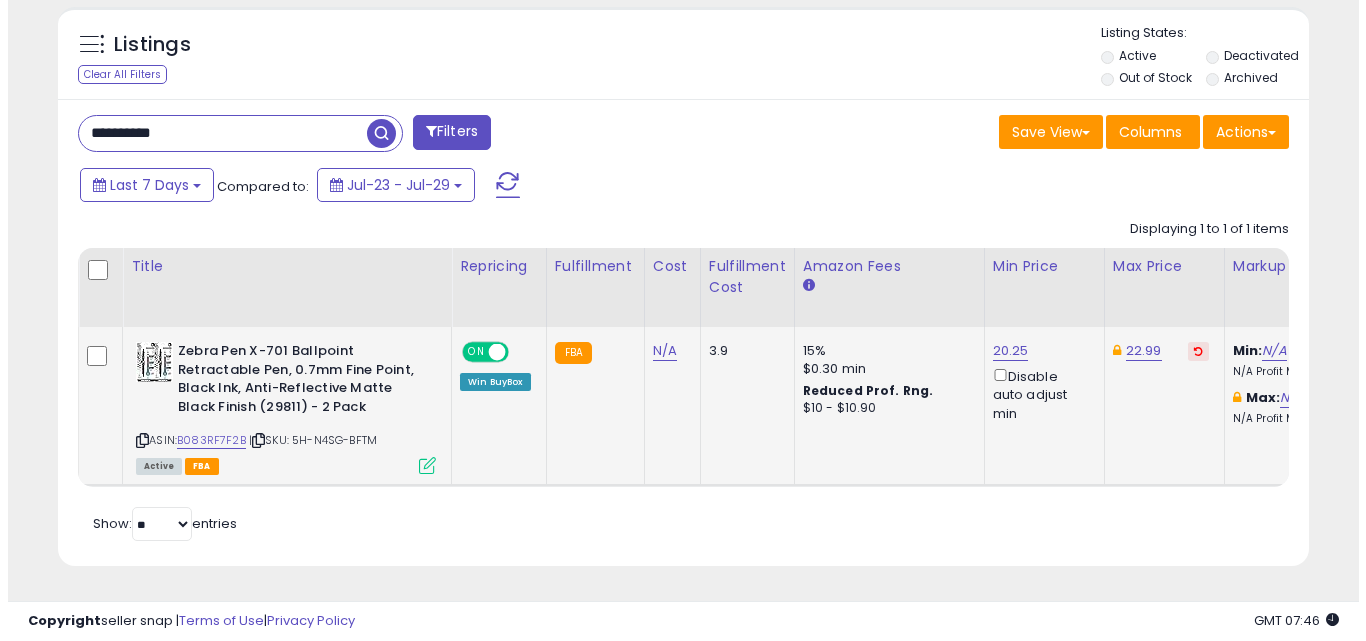 scroll, scrollTop: 579, scrollLeft: 0, axis: vertical 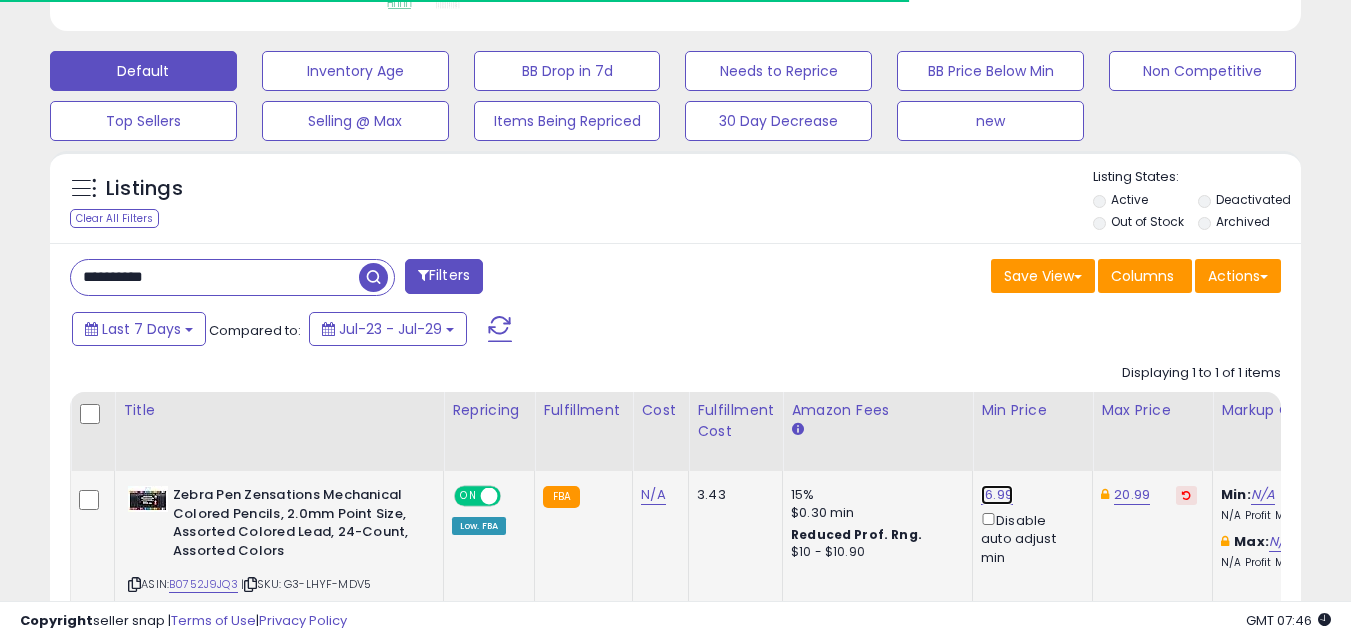 click on "16.99" at bounding box center [997, 495] 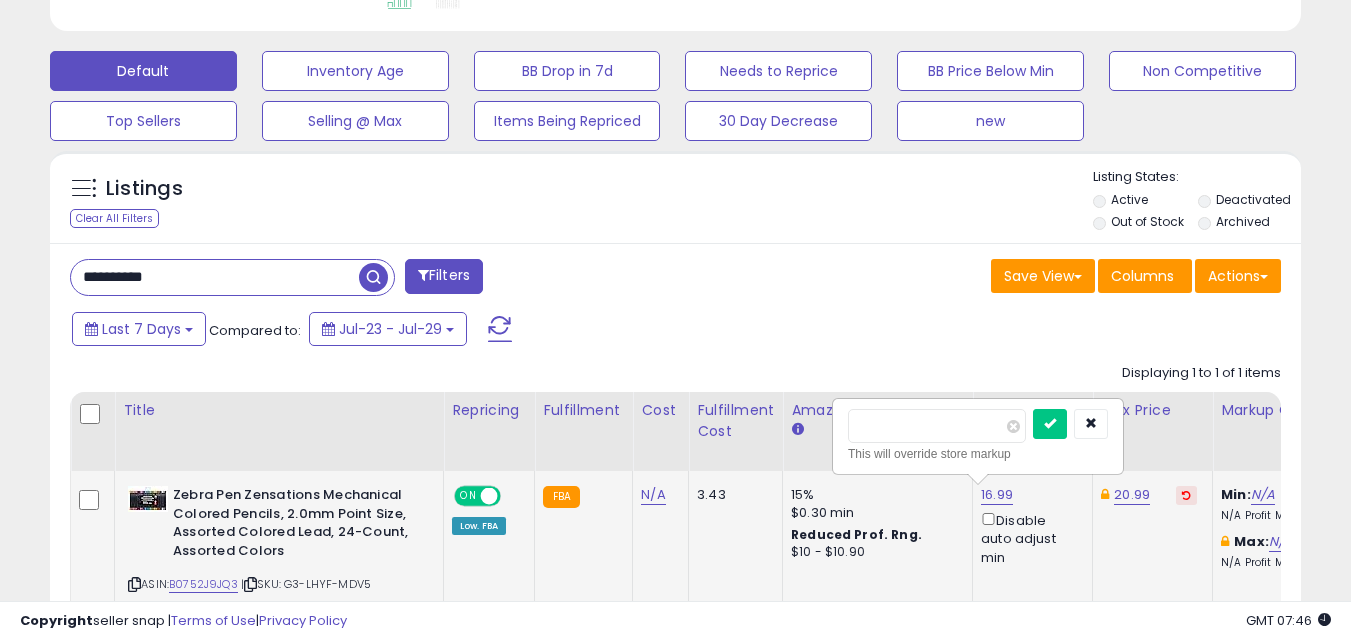 scroll, scrollTop: 999590, scrollLeft: 999276, axis: both 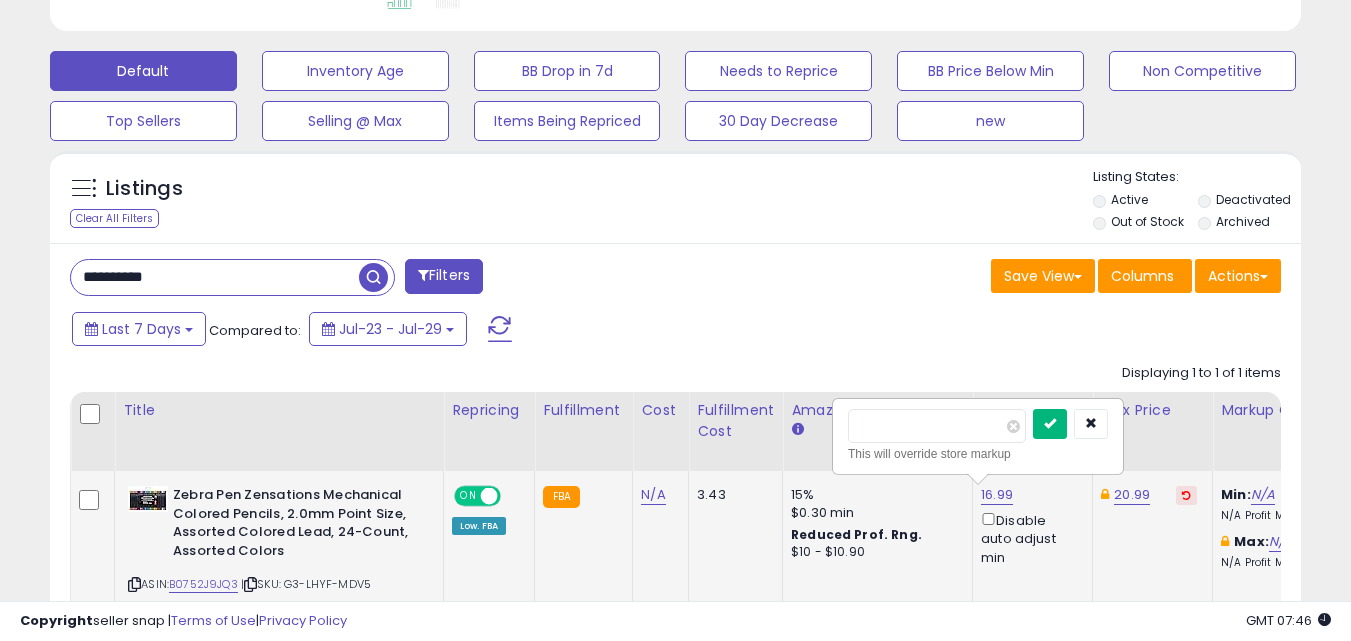type on "*****" 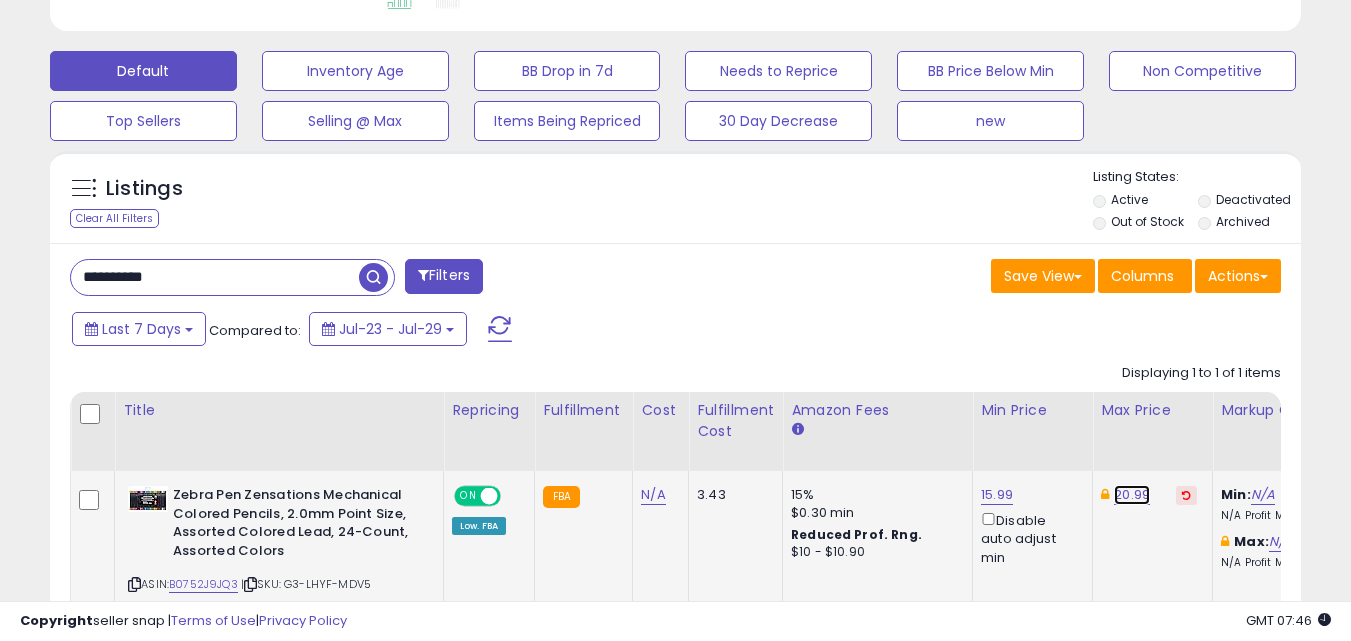 click on "20.99" at bounding box center [1132, 495] 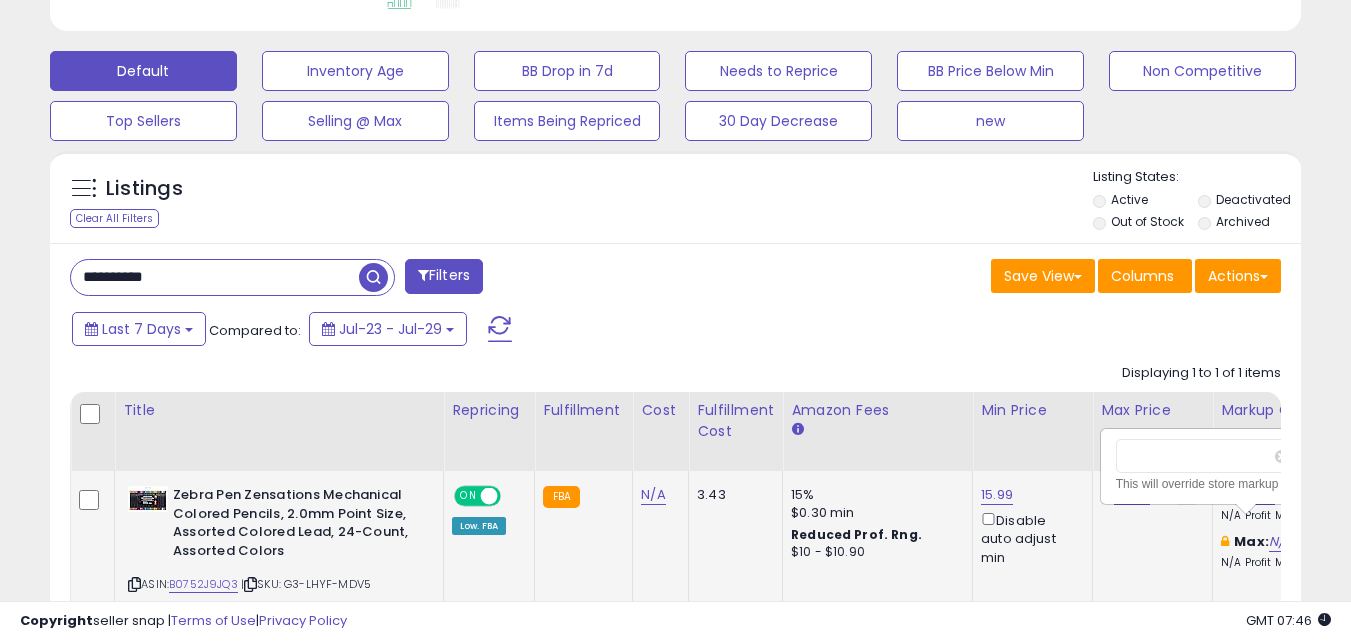 scroll, scrollTop: 0, scrollLeft: 43, axis: horizontal 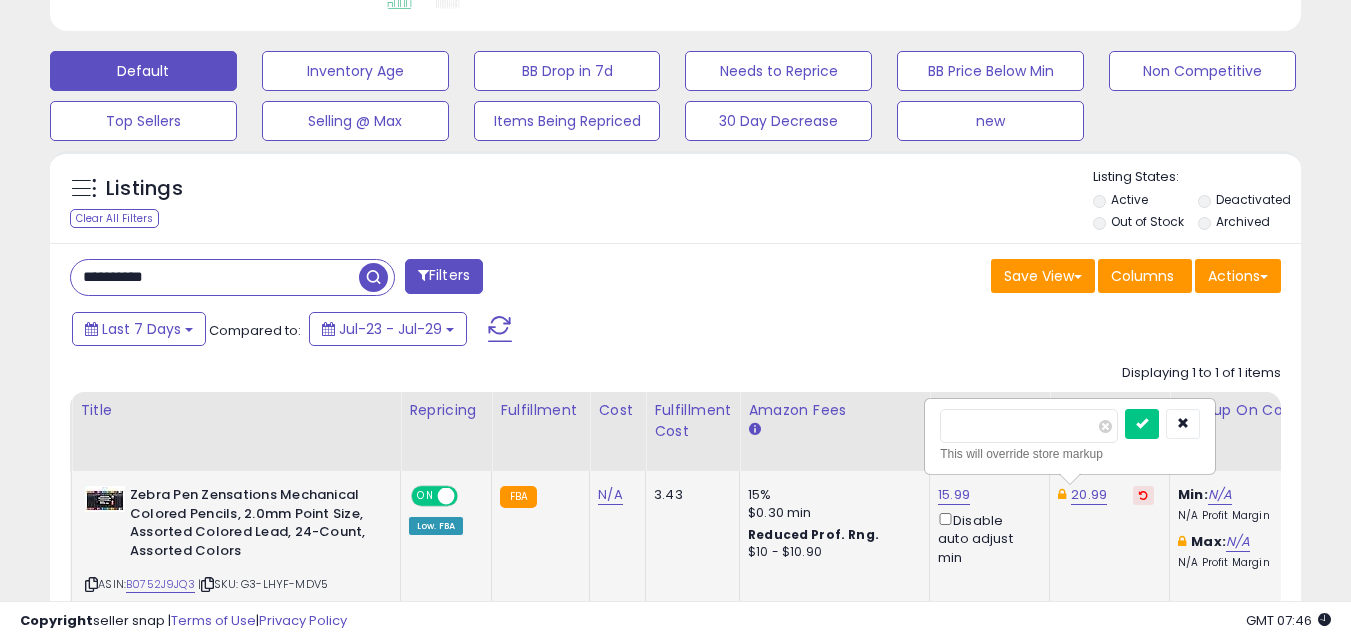 drag, startPoint x: 994, startPoint y: 414, endPoint x: 954, endPoint y: 439, distance: 47.169907 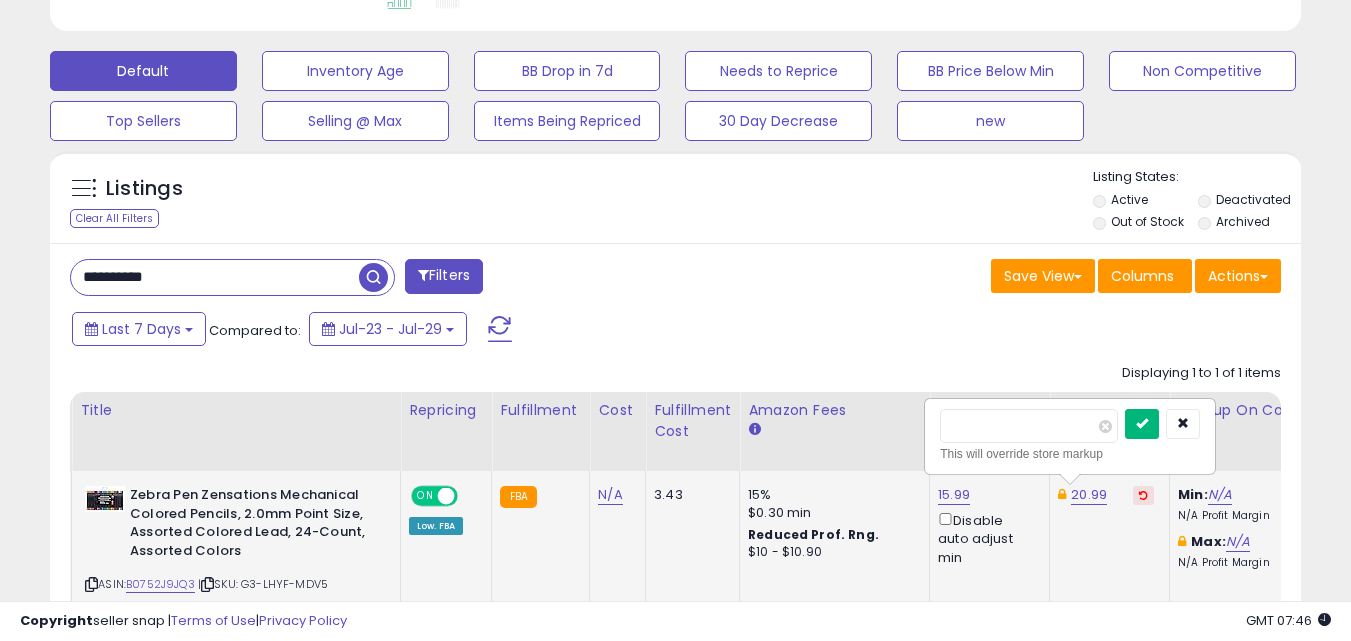 type on "*****" 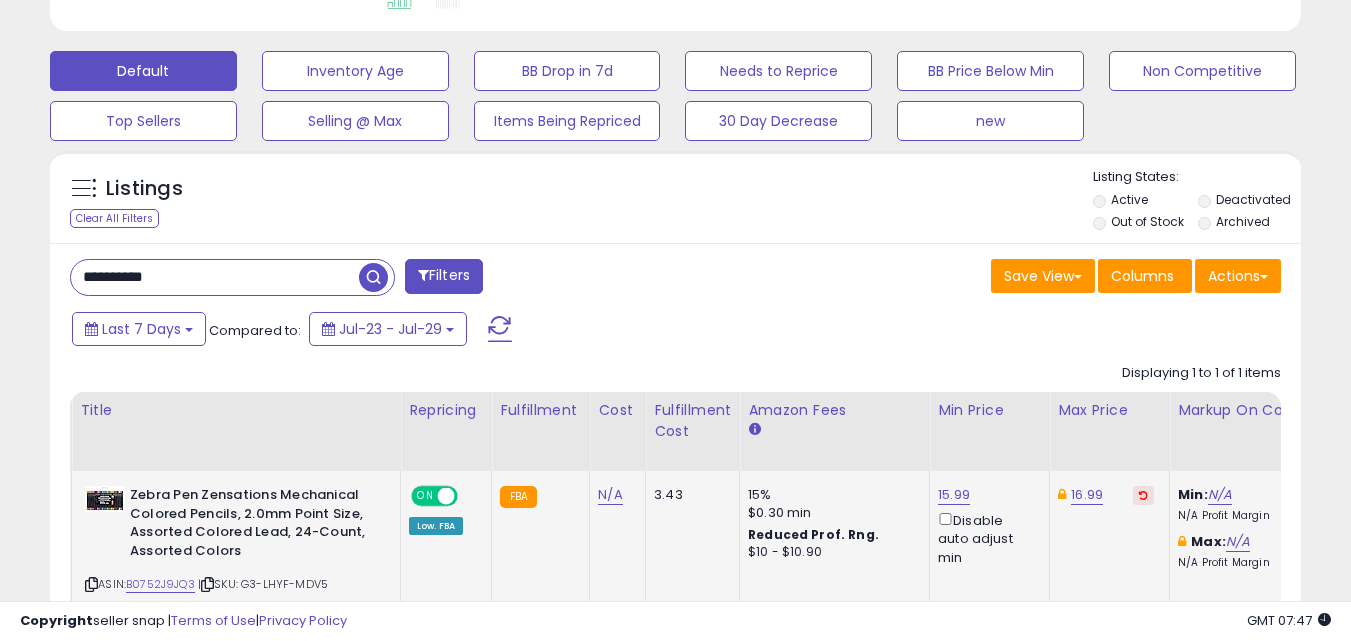 click on "**********" at bounding box center [215, 277] 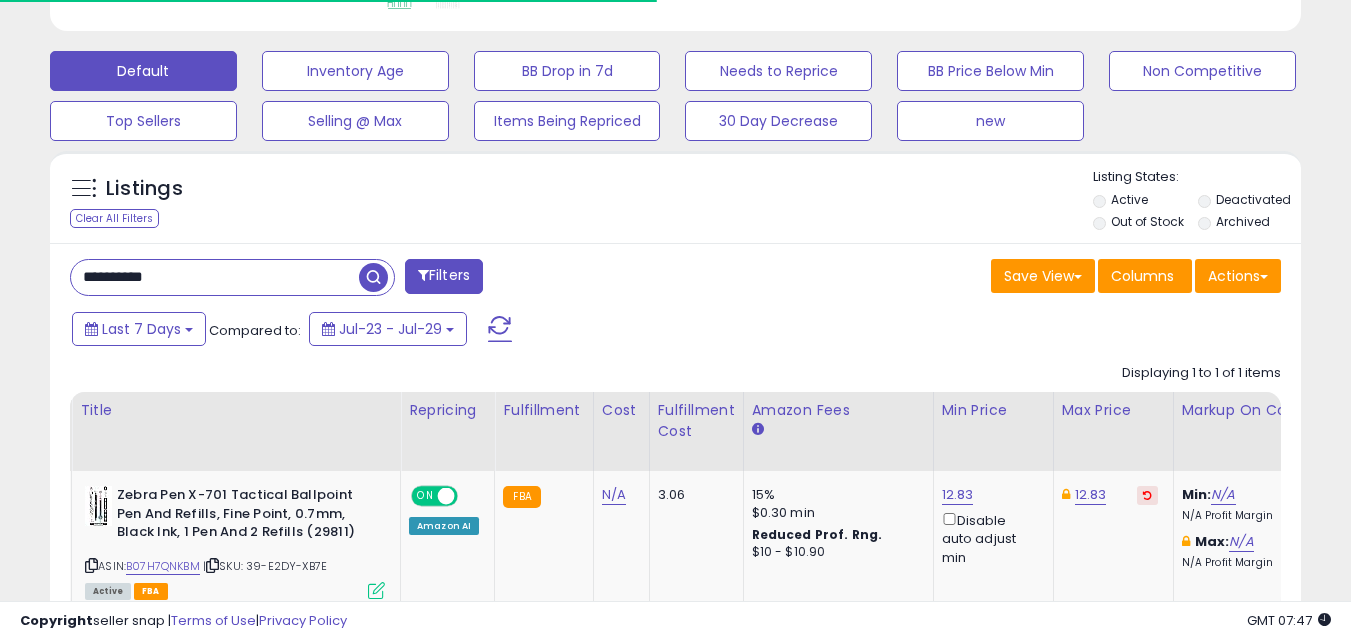 scroll, scrollTop: 410, scrollLeft: 724, axis: both 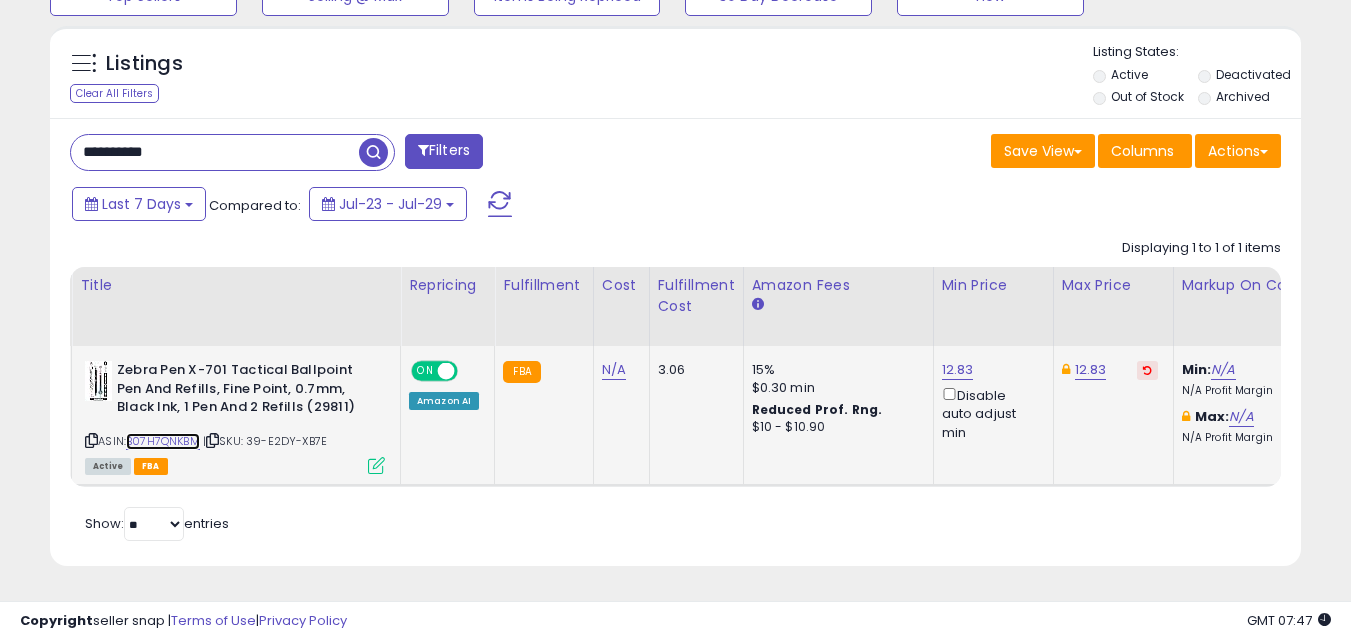 click on "B07H7QNKBM" at bounding box center [163, 441] 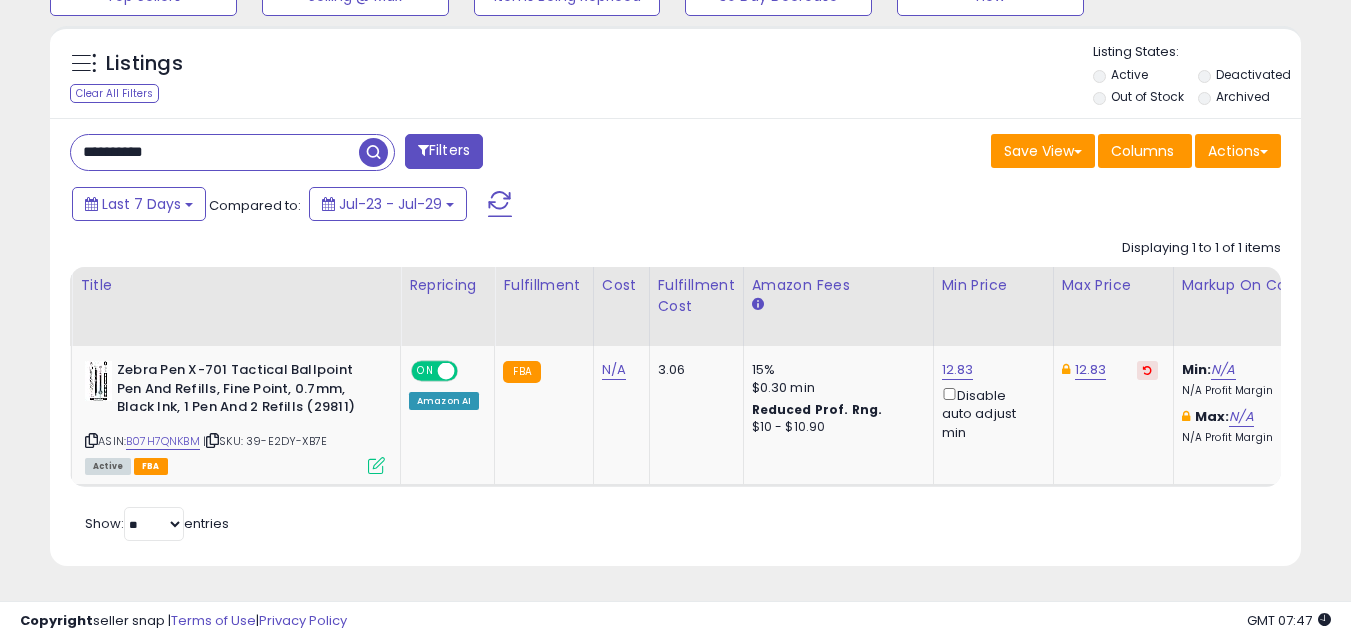 click on "**********" at bounding box center [215, 152] 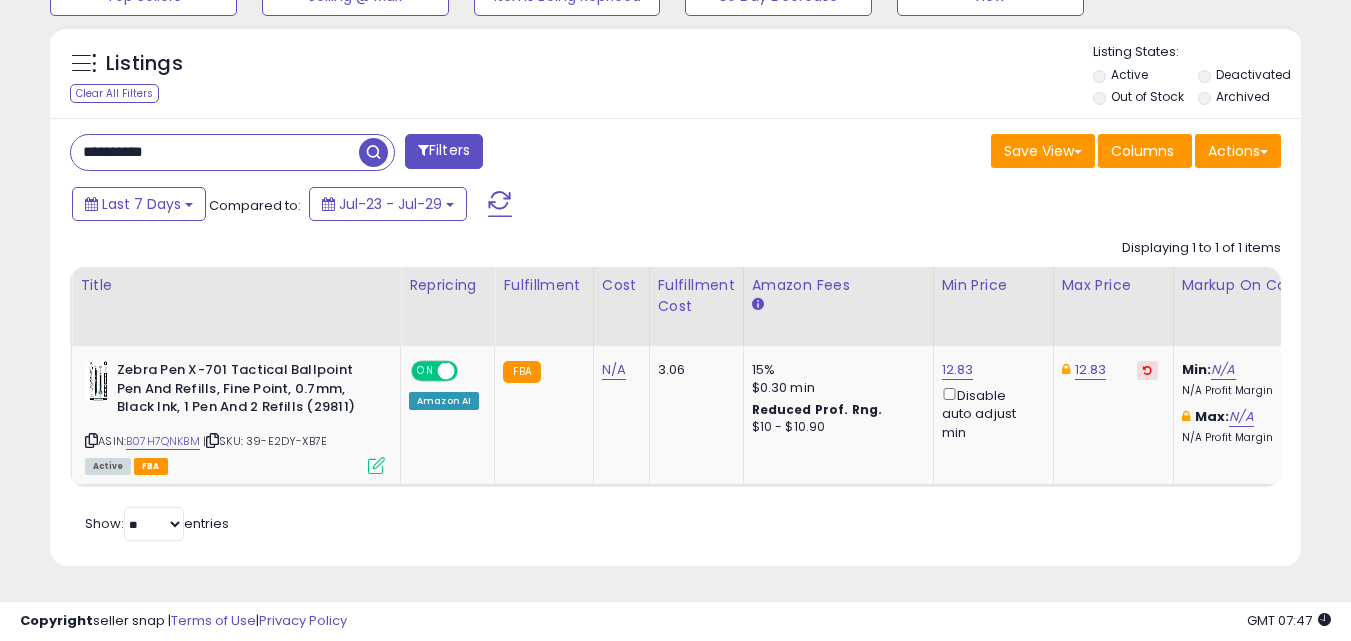 click on "**********" at bounding box center [215, 152] 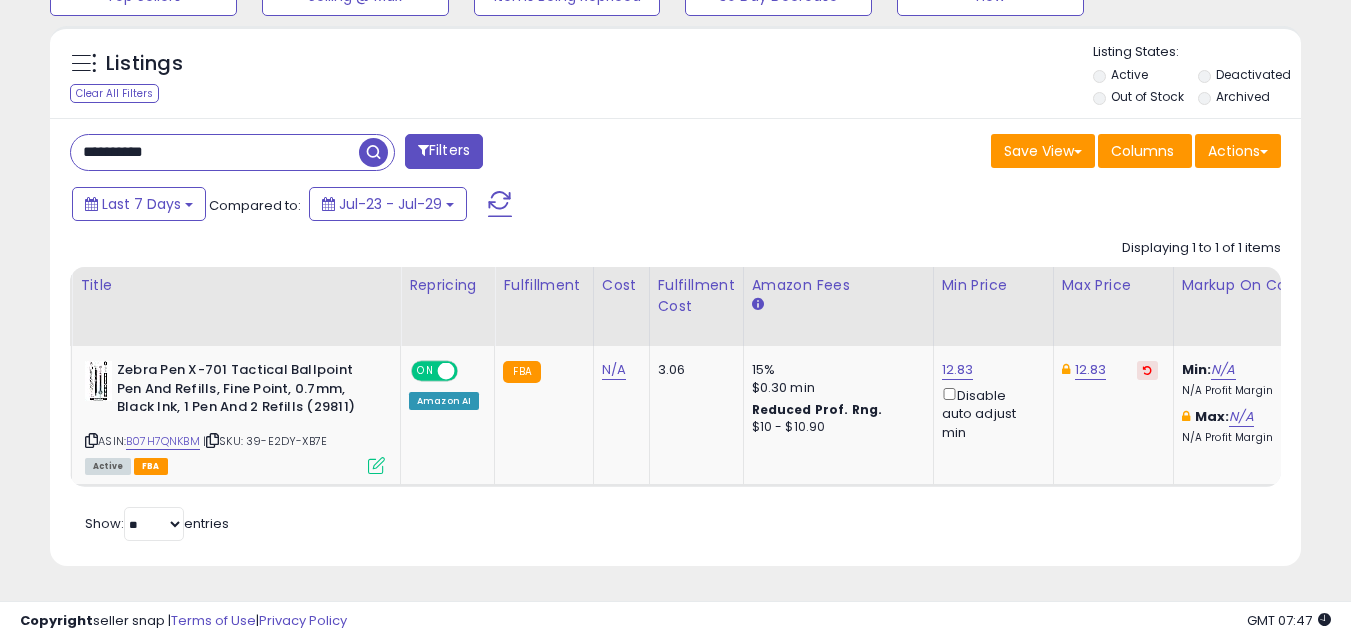 click at bounding box center (373, 152) 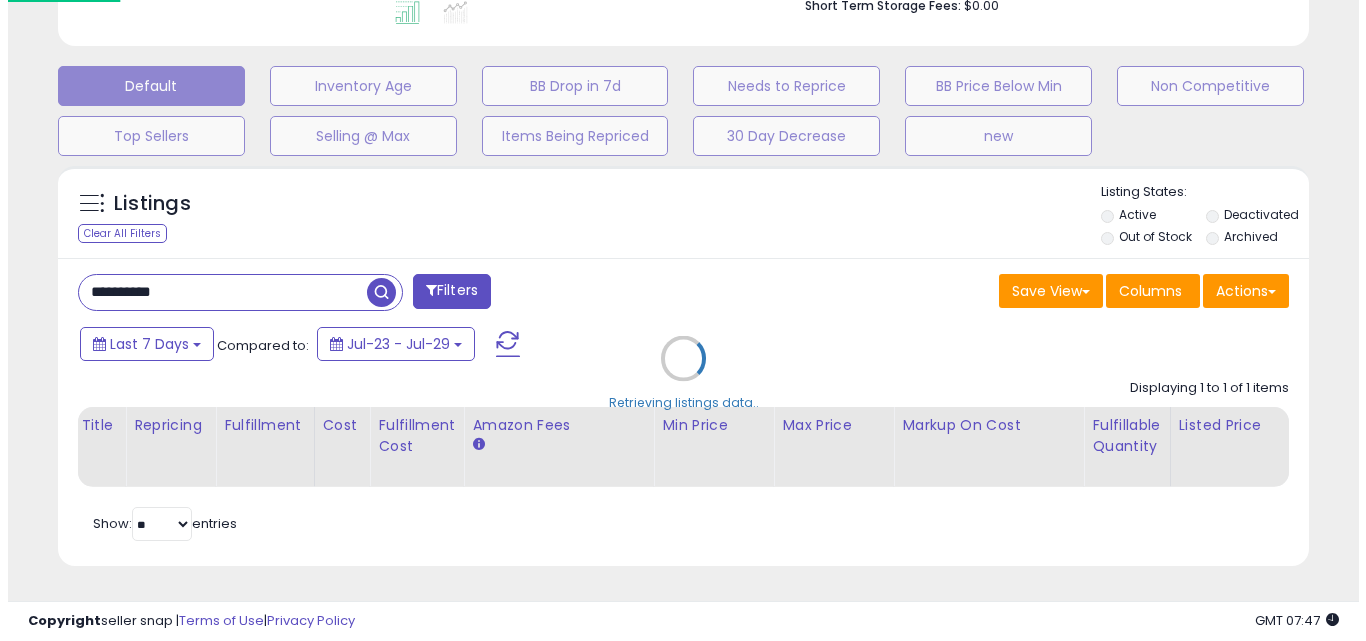 scroll, scrollTop: 579, scrollLeft: 0, axis: vertical 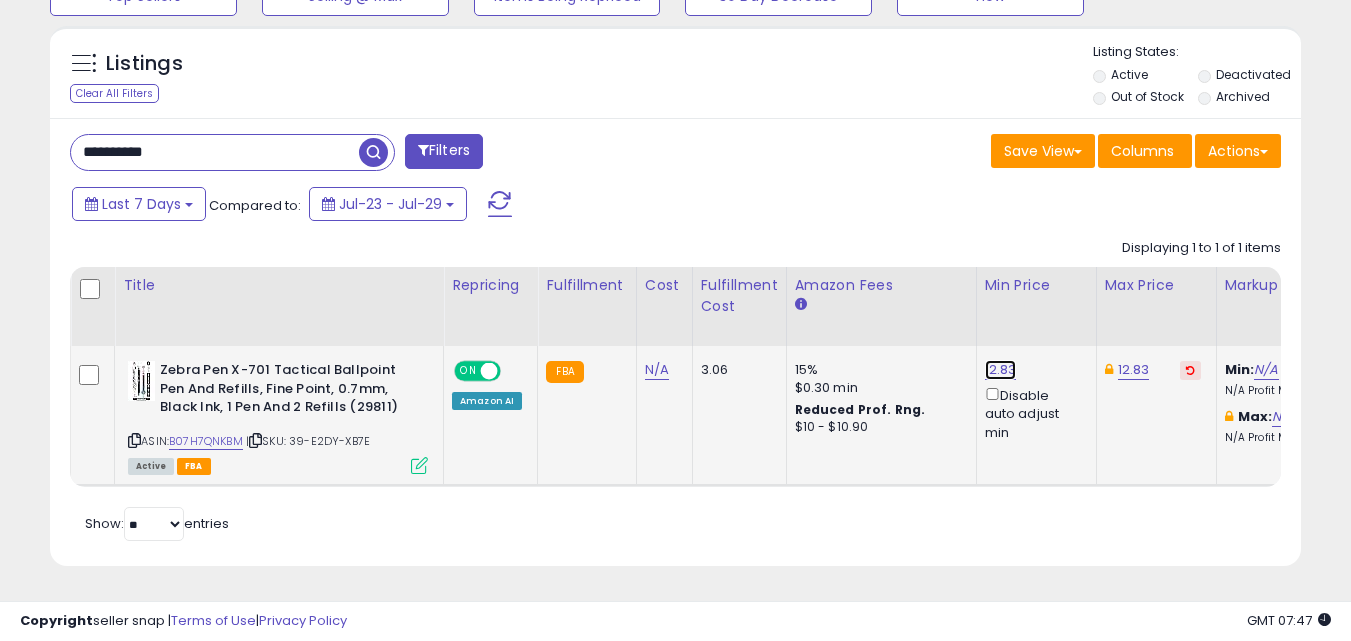 click on "12.83" at bounding box center [1001, 370] 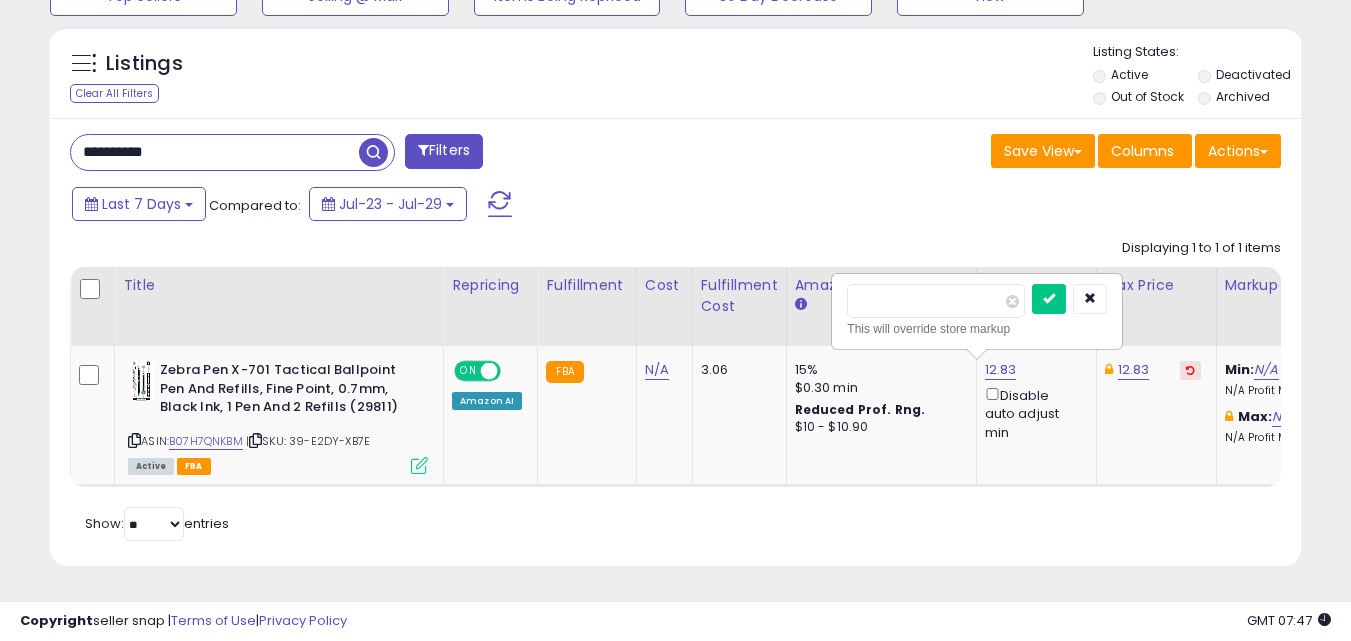 drag, startPoint x: 946, startPoint y: 276, endPoint x: 814, endPoint y: 282, distance: 132.13629 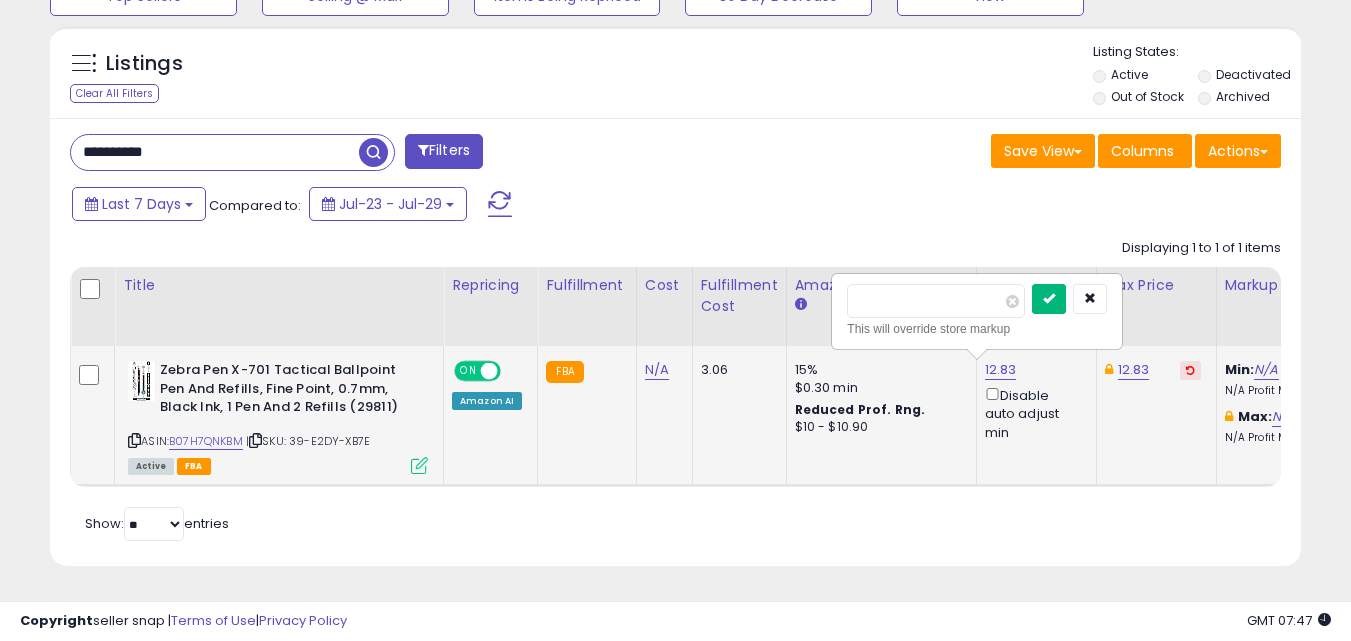 type on "*****" 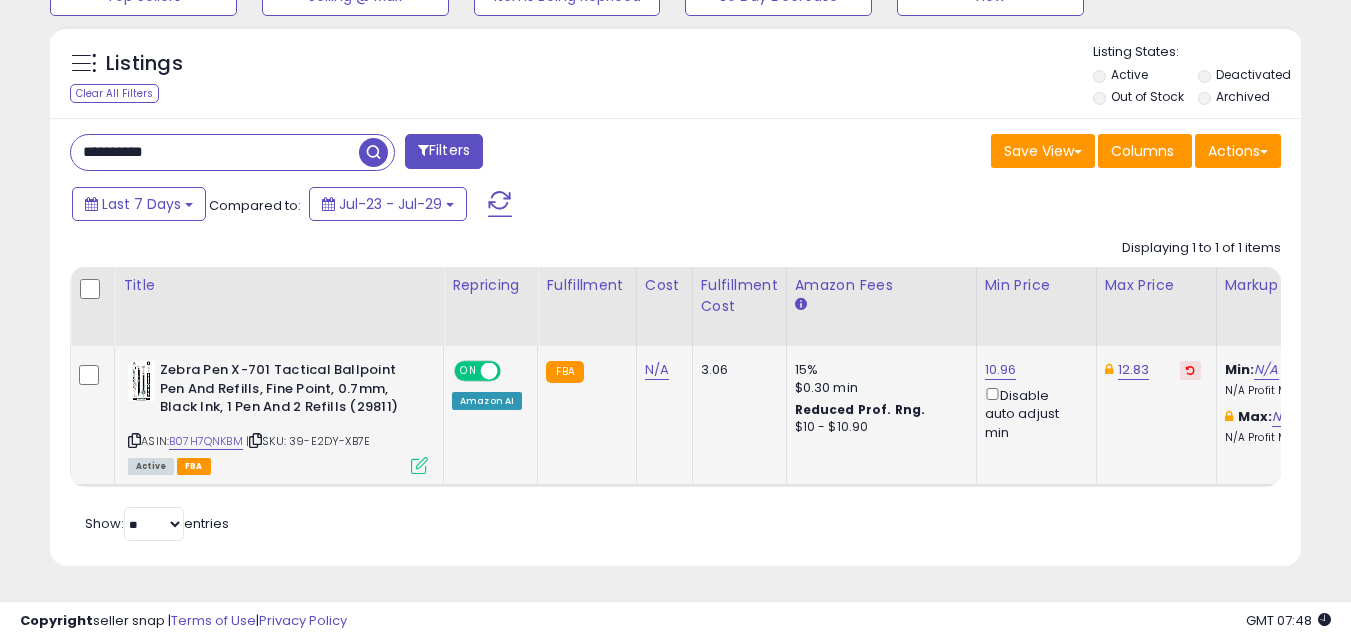 click on "**********" at bounding box center (215, 152) 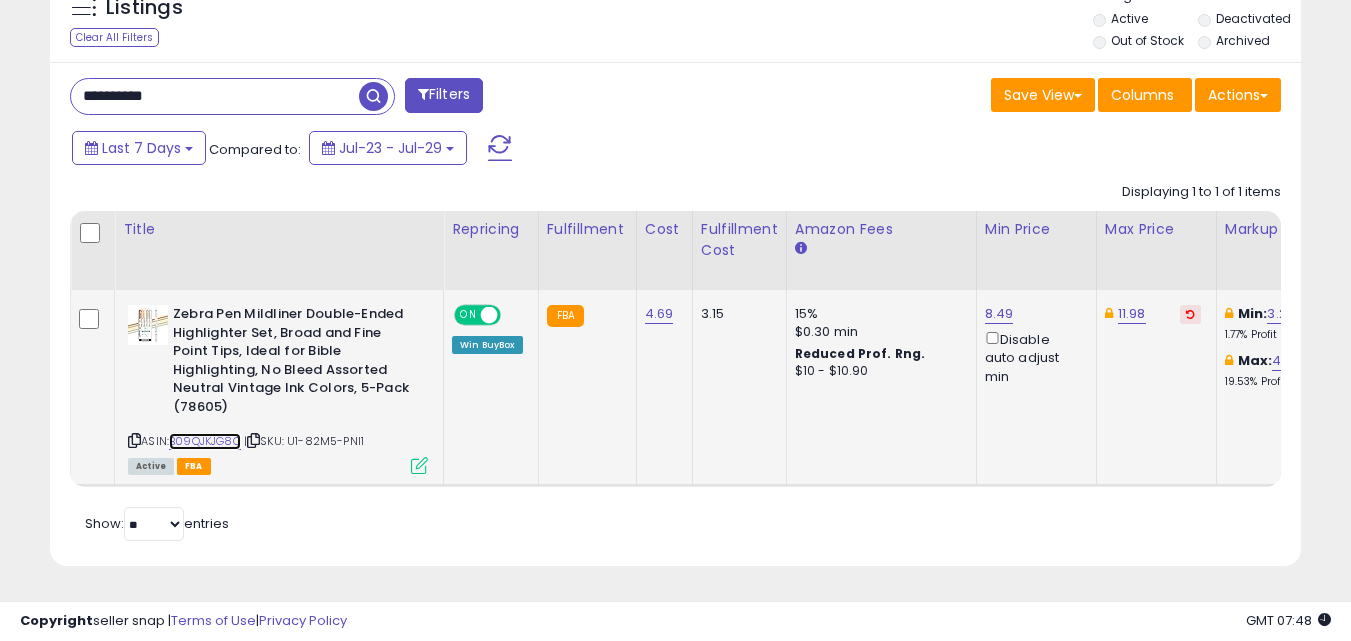 click on "B09QJKJG8Q" at bounding box center [205, 441] 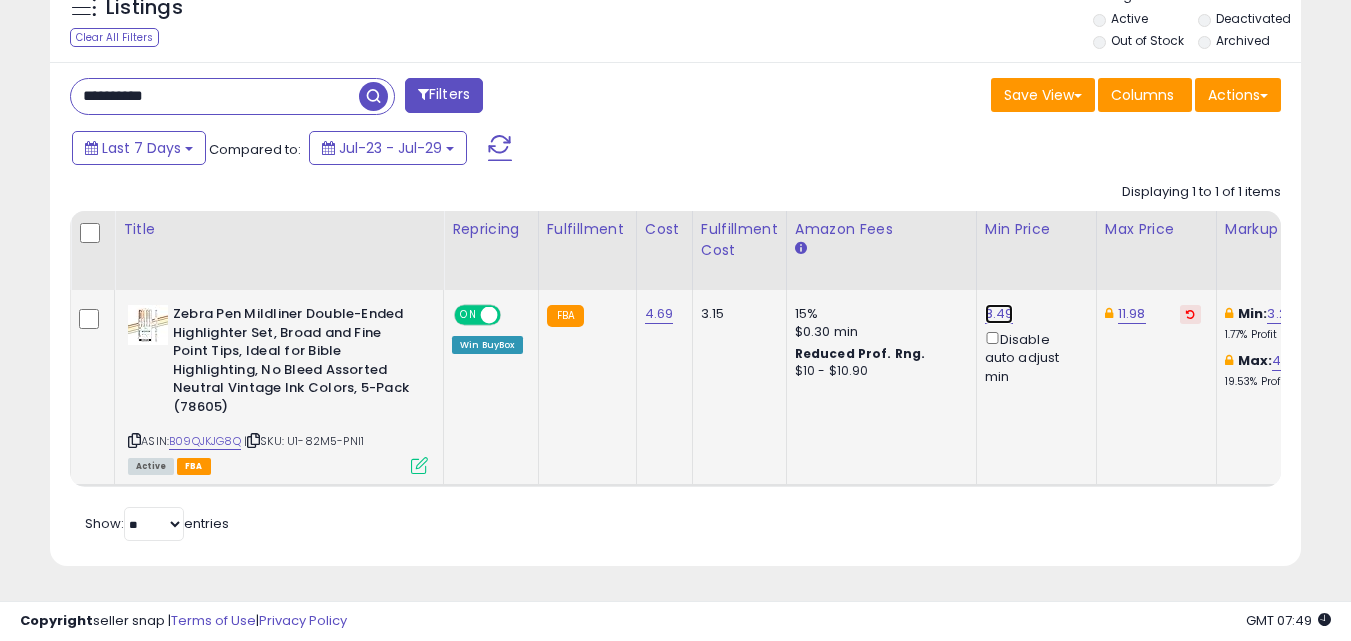 click on "8.49" at bounding box center (999, 314) 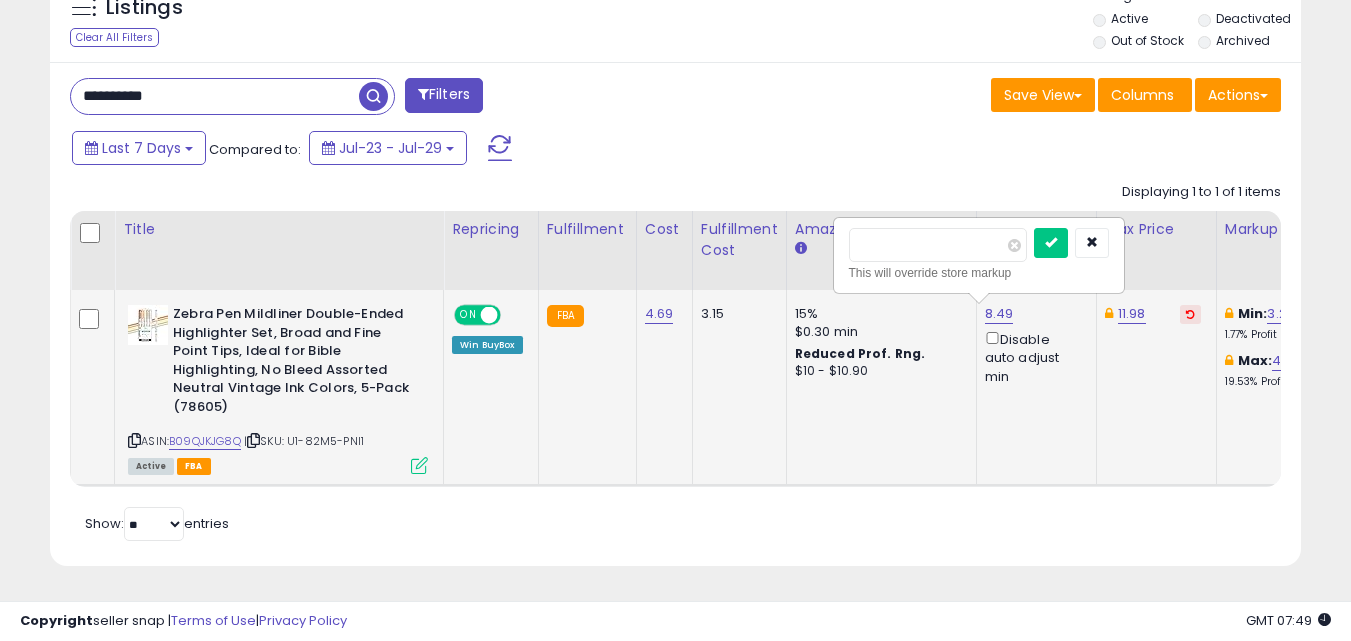 drag, startPoint x: 910, startPoint y: 236, endPoint x: 852, endPoint y: 238, distance: 58.034473 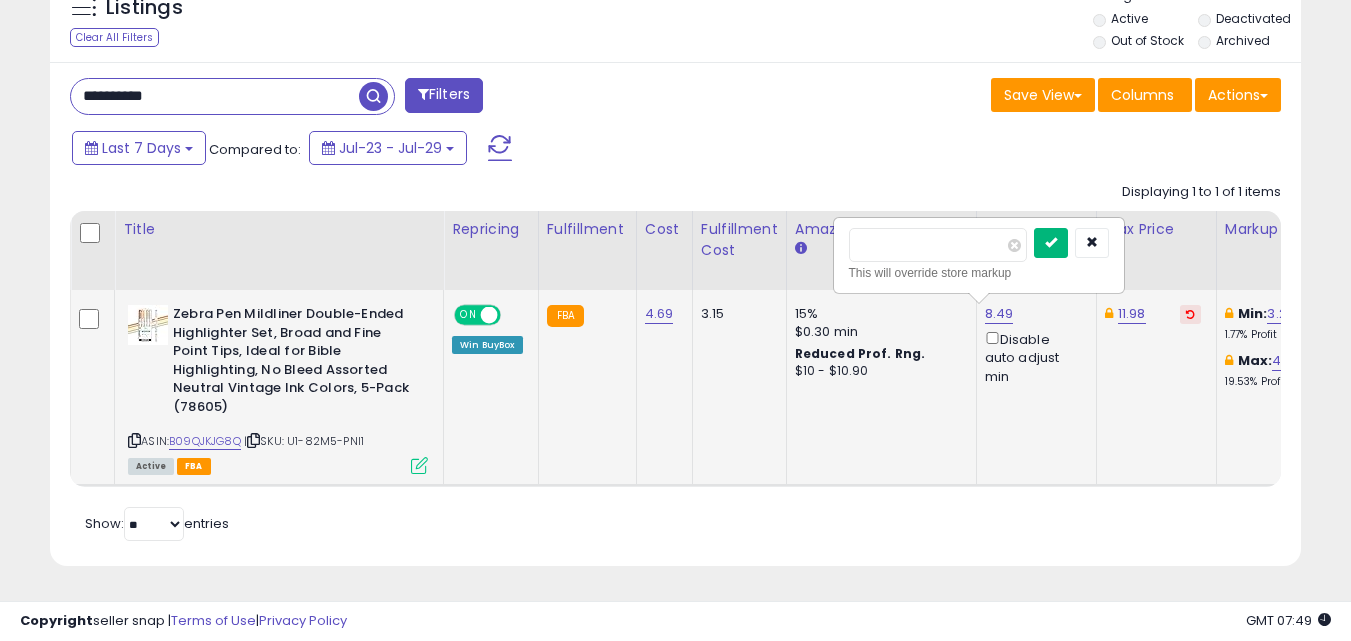 type on "****" 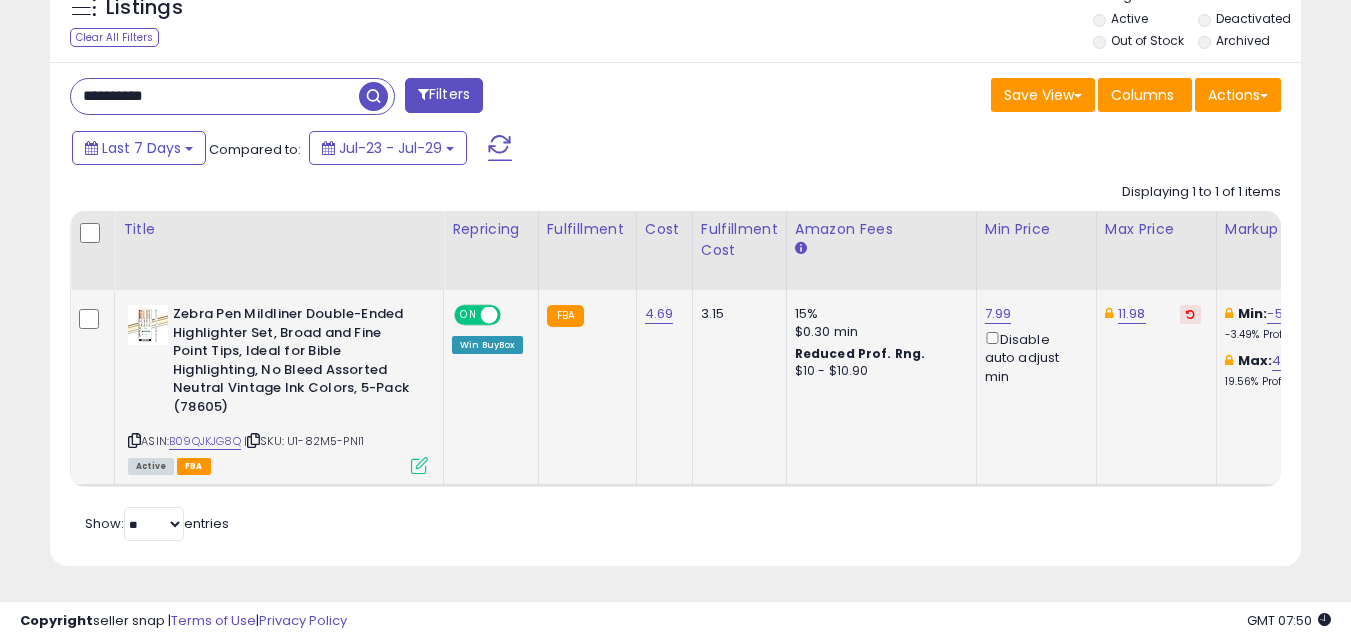 click on "**********" at bounding box center [215, 96] 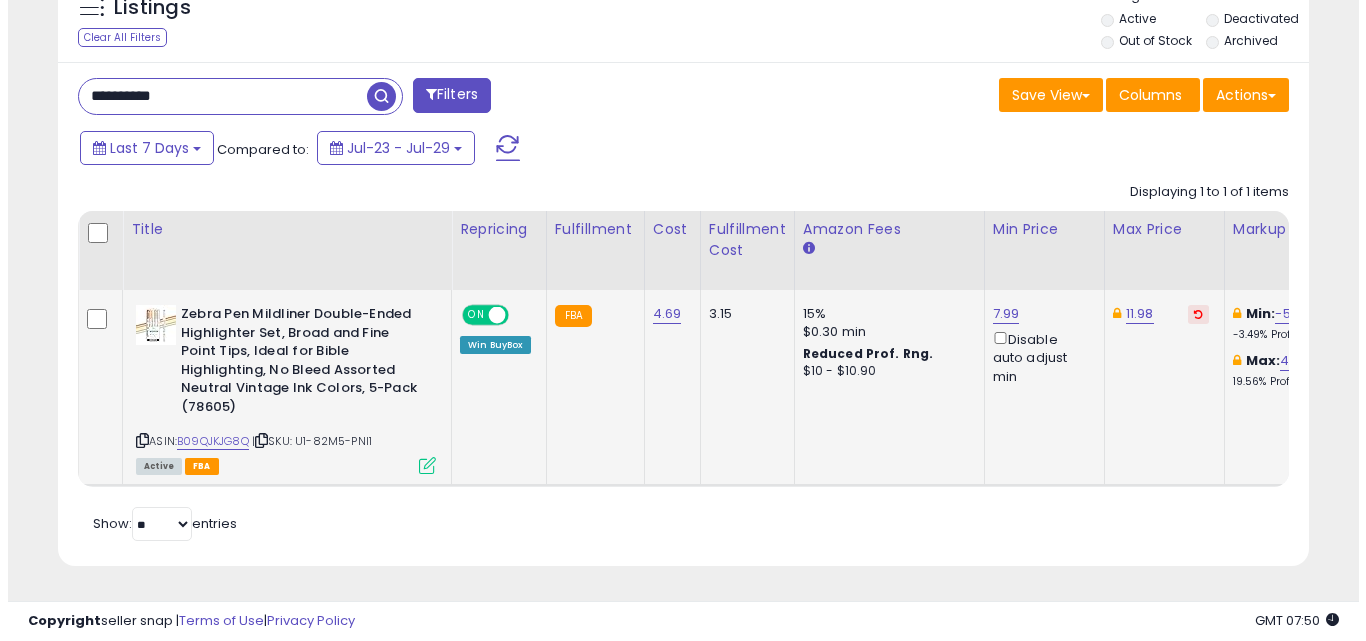 scroll, scrollTop: 579, scrollLeft: 0, axis: vertical 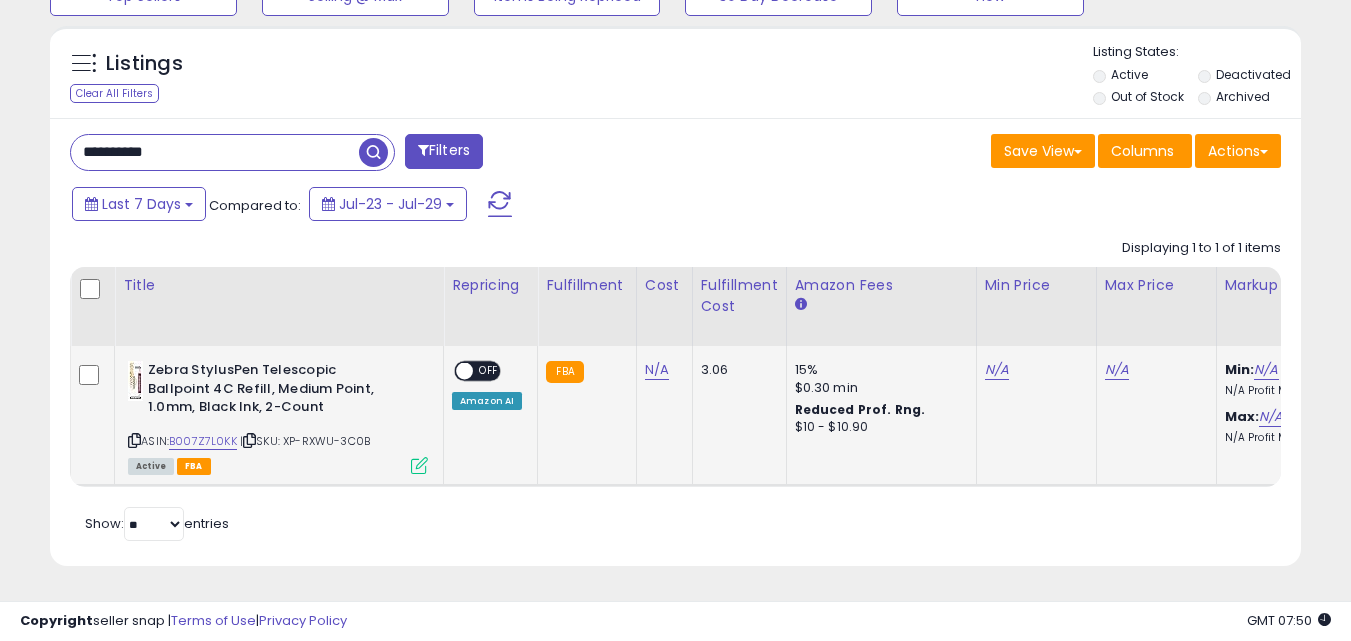 click on "OFF" at bounding box center [489, 371] 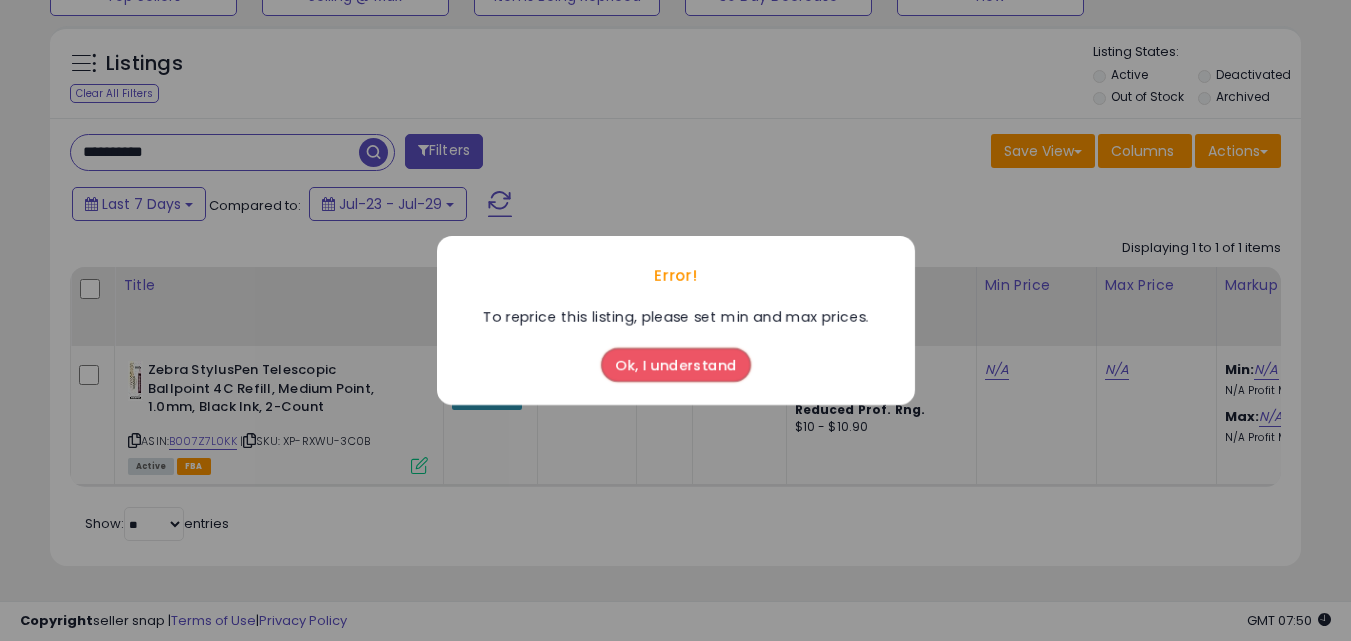 click on "Ok, I understand" at bounding box center [676, 365] 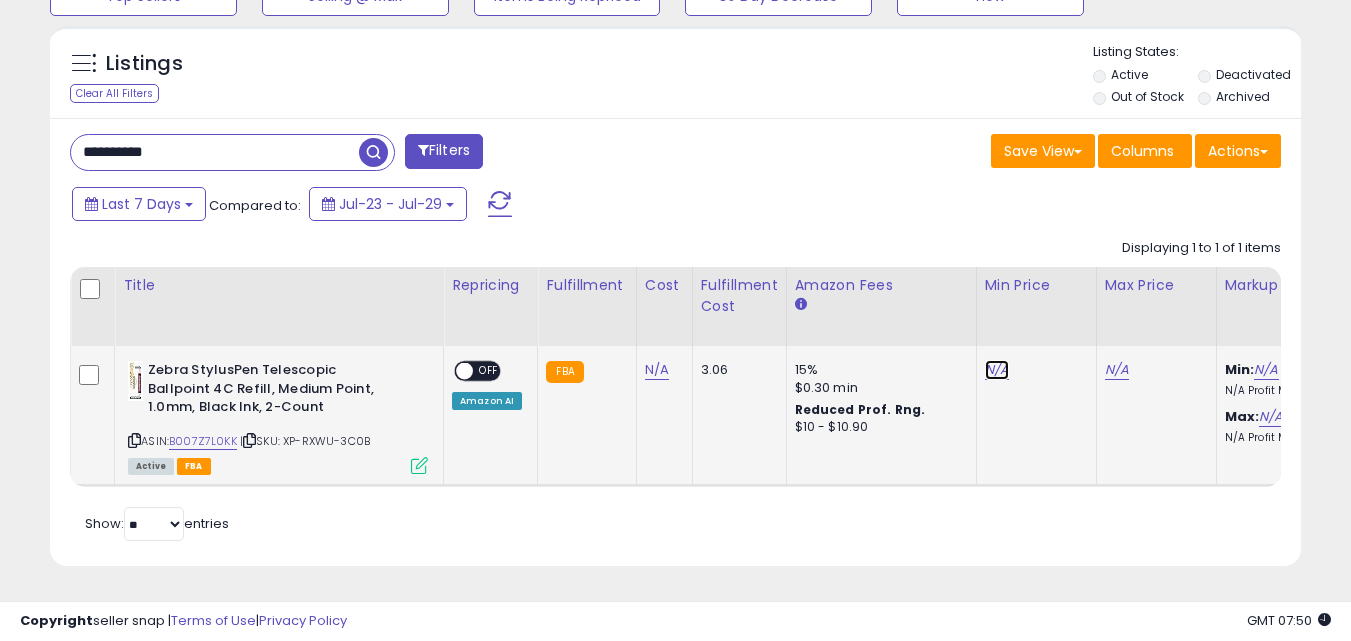 click on "N/A" at bounding box center (997, 370) 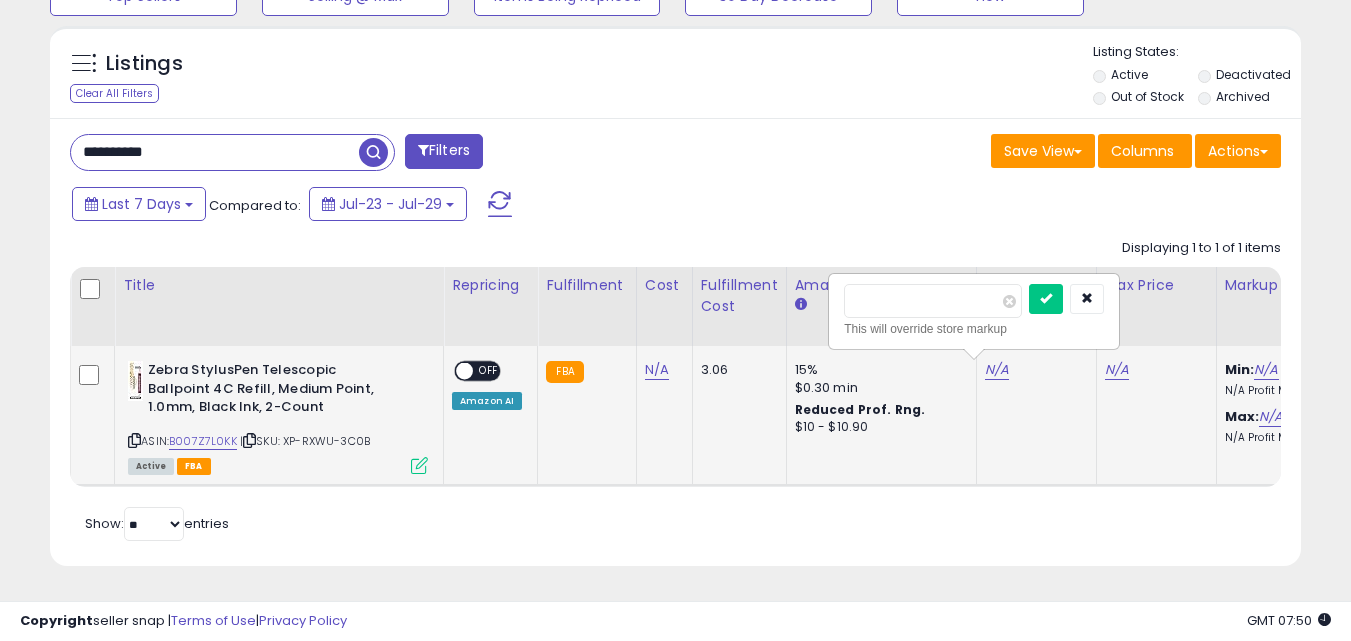 type on "*" 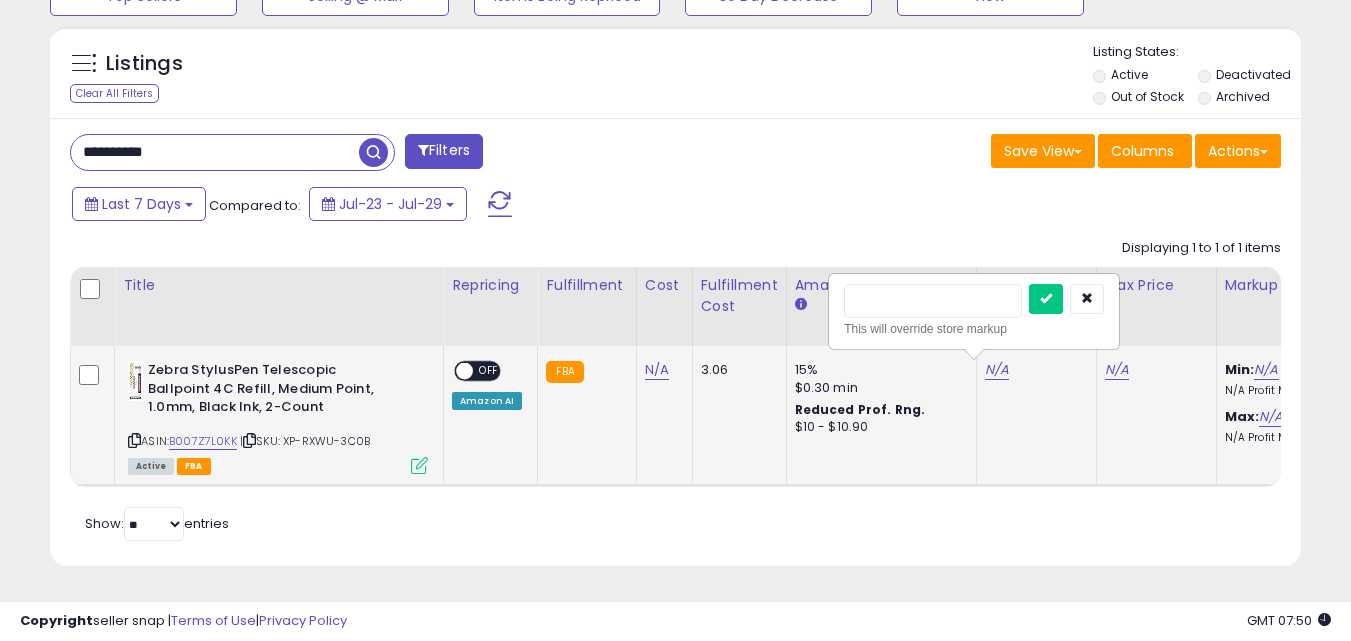 type on "*" 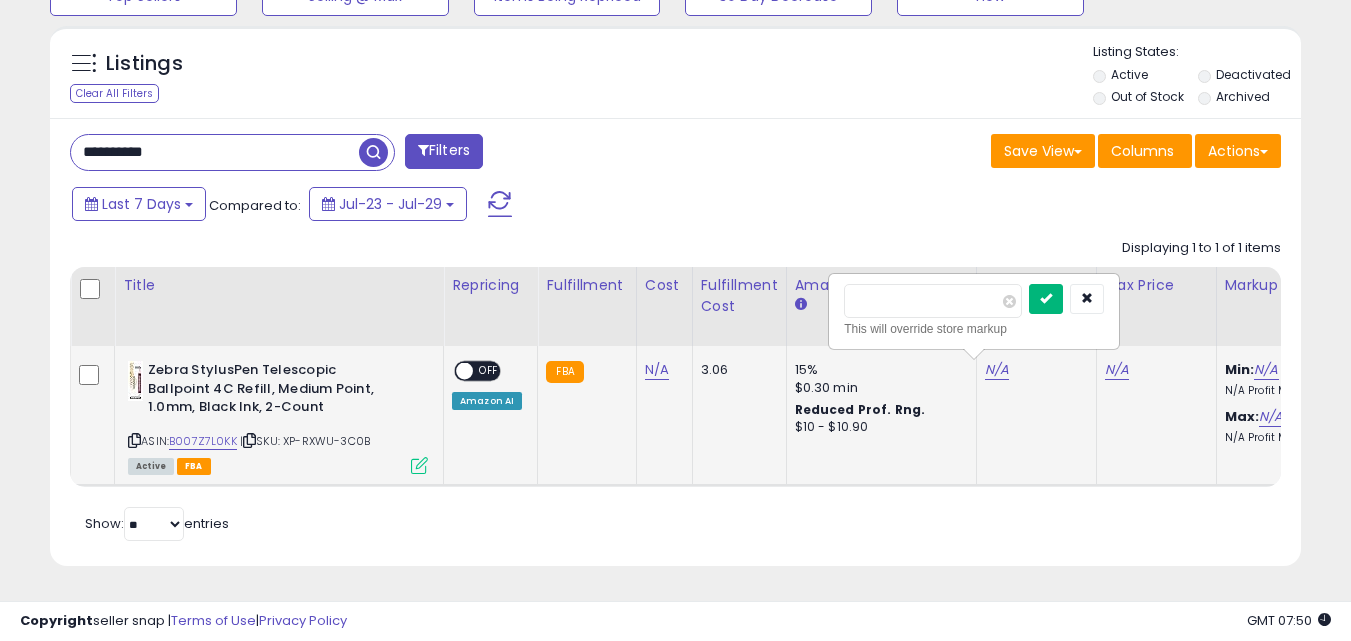 type on "****" 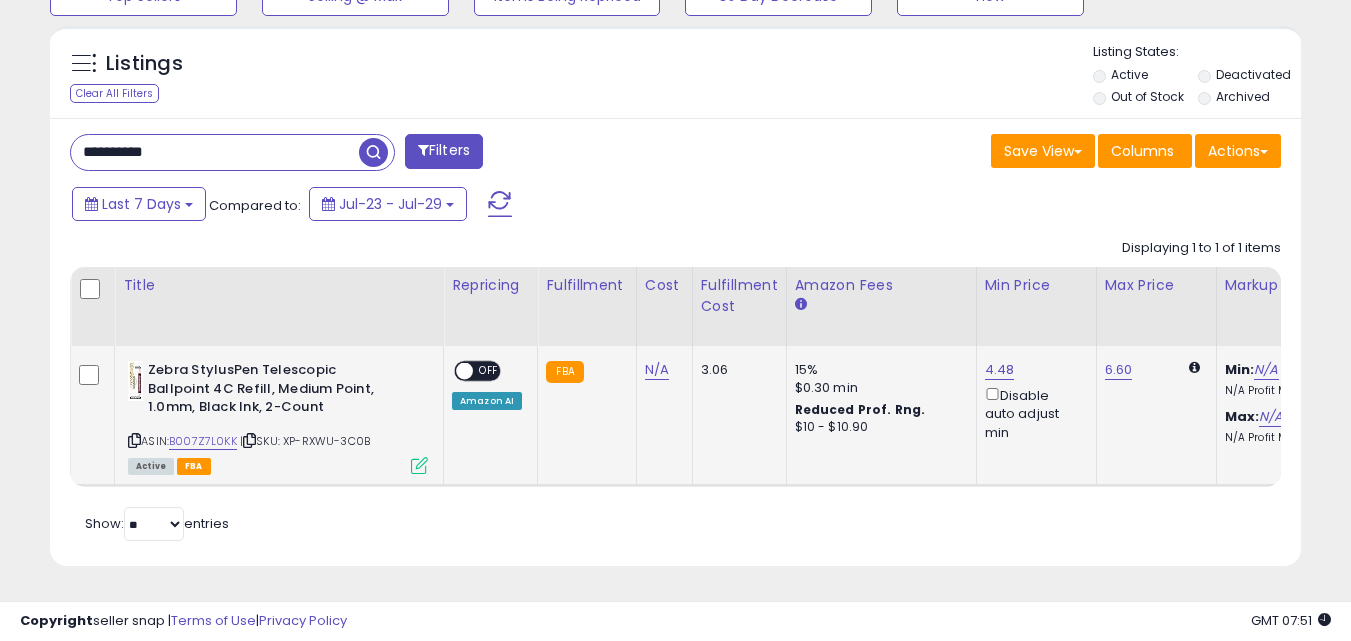 click on "OFF" at bounding box center (489, 371) 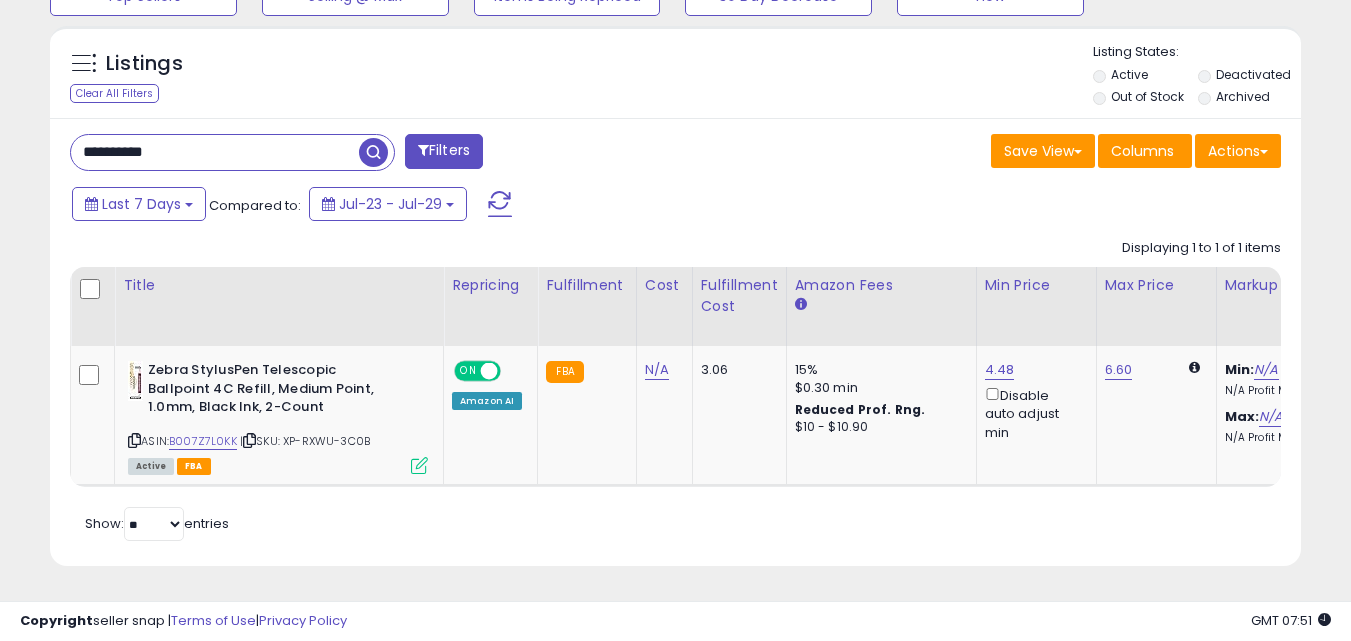 click on "**********" at bounding box center (215, 152) 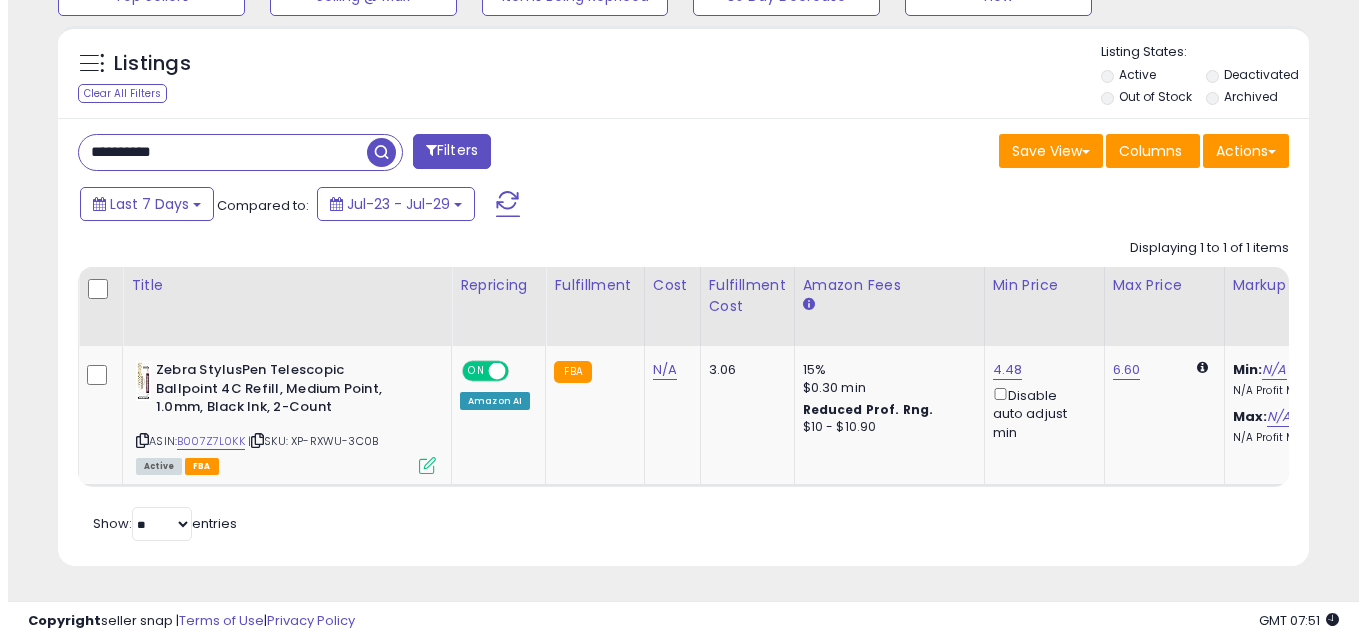 scroll, scrollTop: 579, scrollLeft: 0, axis: vertical 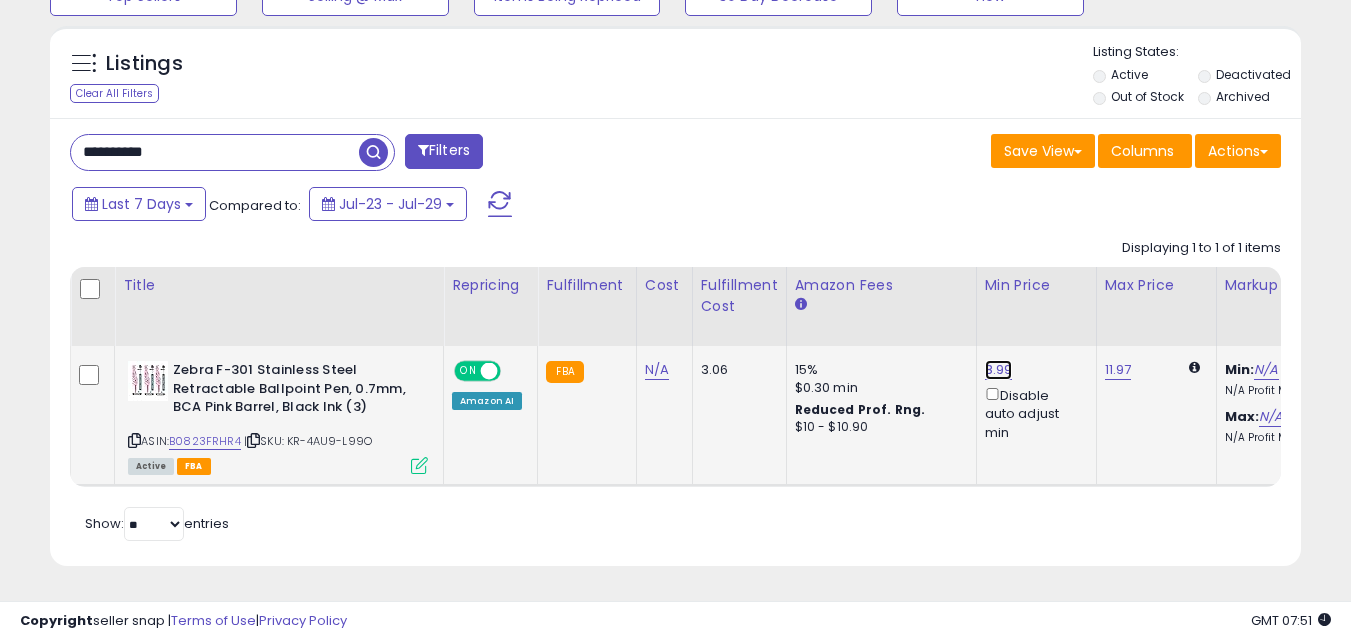 click on "8.99" at bounding box center (999, 370) 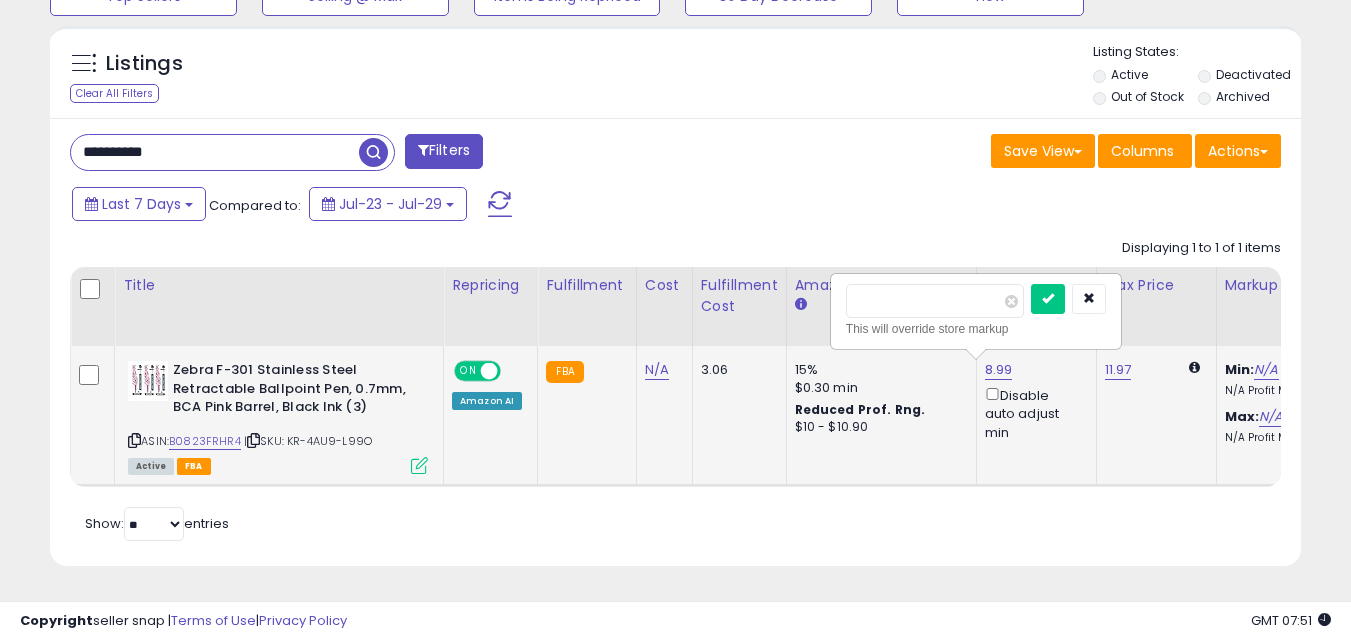 drag, startPoint x: 869, startPoint y: 281, endPoint x: 904, endPoint y: 281, distance: 35 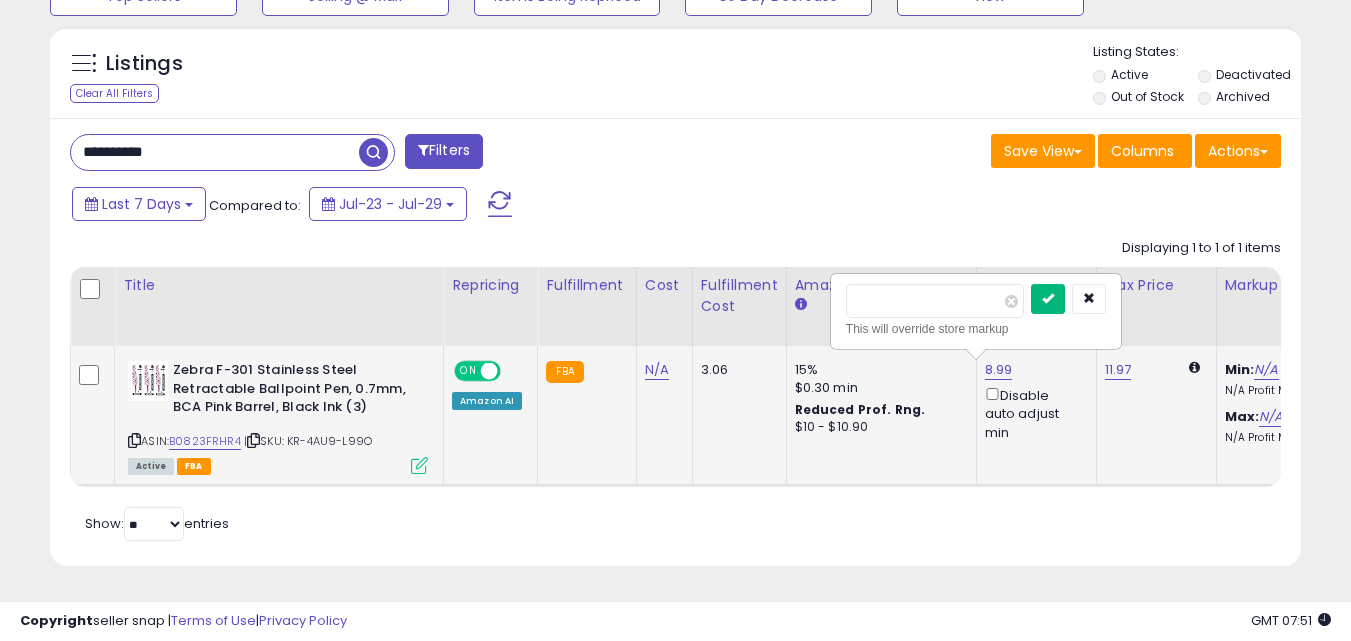 type on "****" 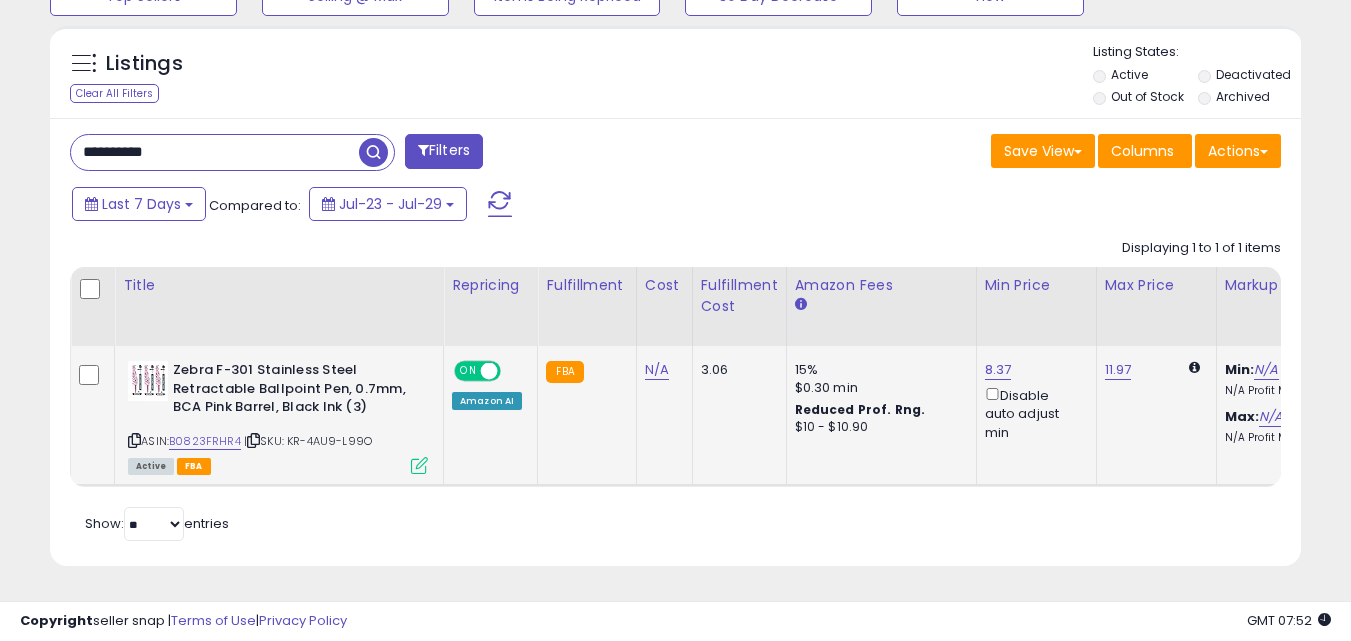 click on "**********" at bounding box center [215, 152] 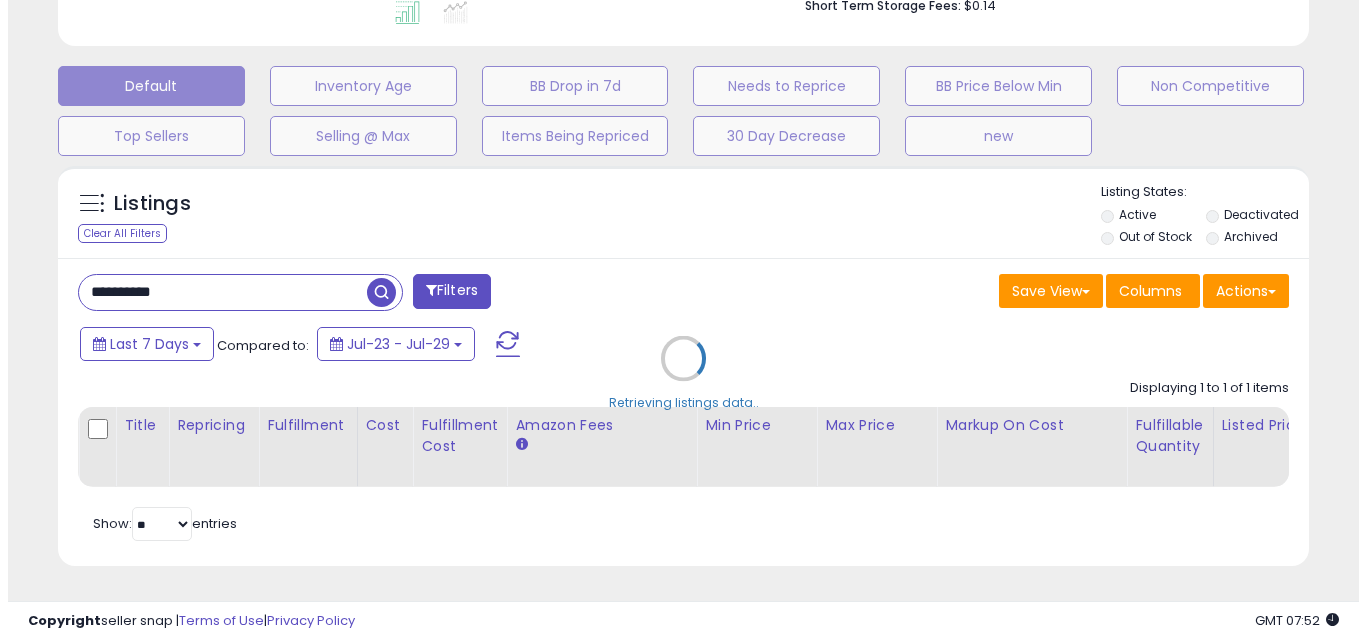 scroll, scrollTop: 579, scrollLeft: 0, axis: vertical 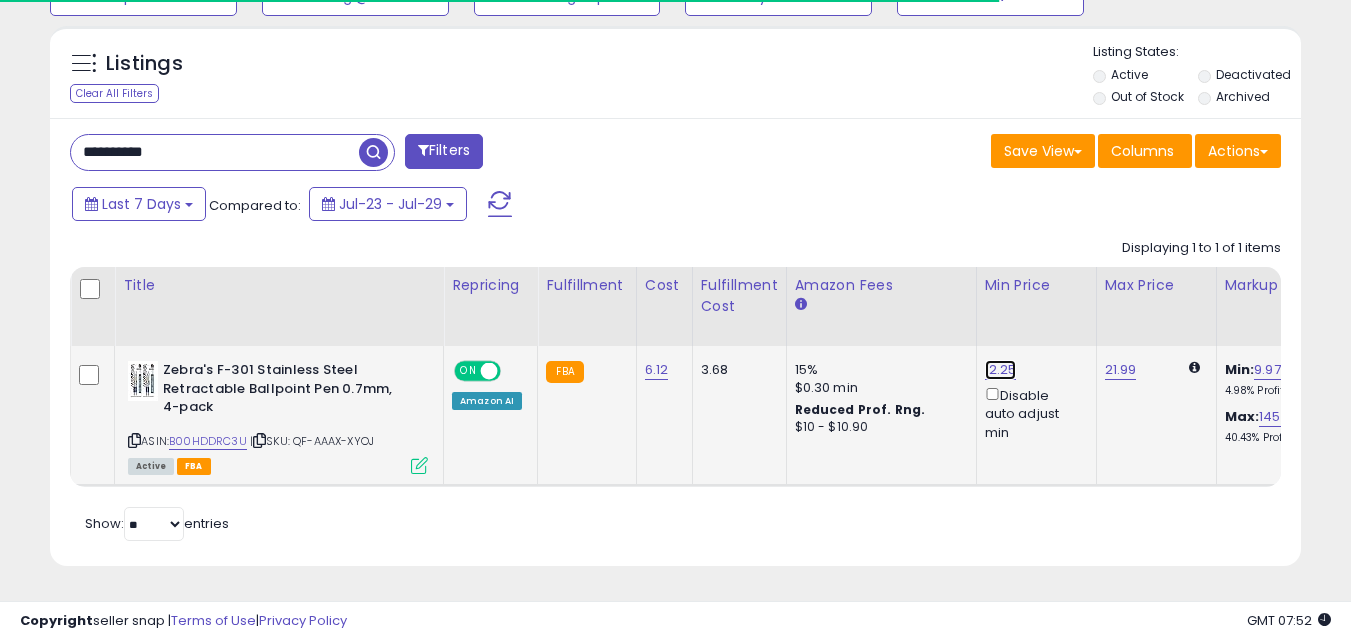 click on "12.25" at bounding box center [1001, 370] 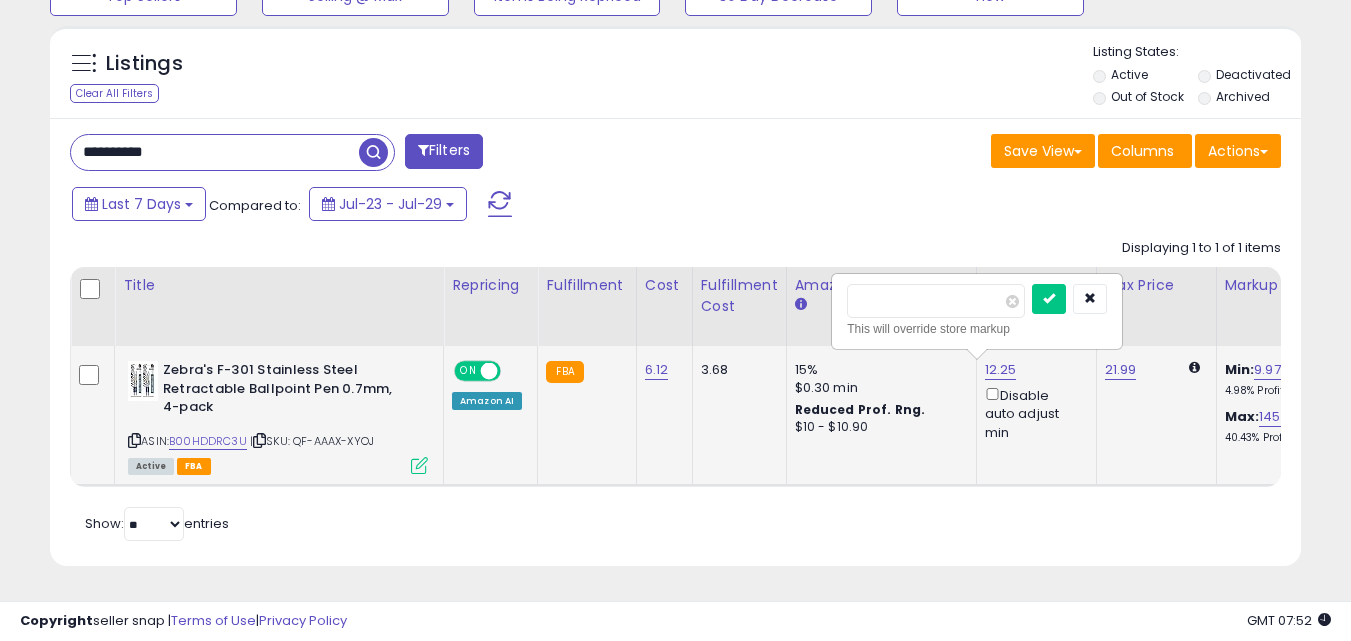 scroll, scrollTop: 999590, scrollLeft: 999276, axis: both 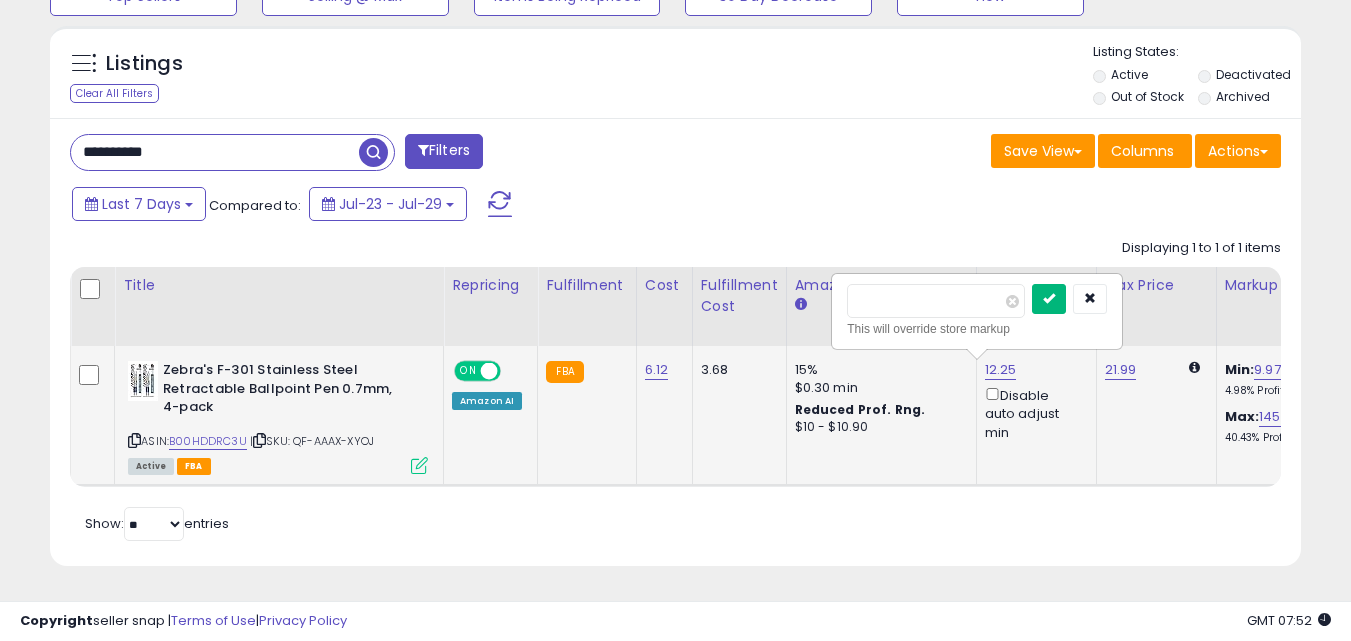 type on "****" 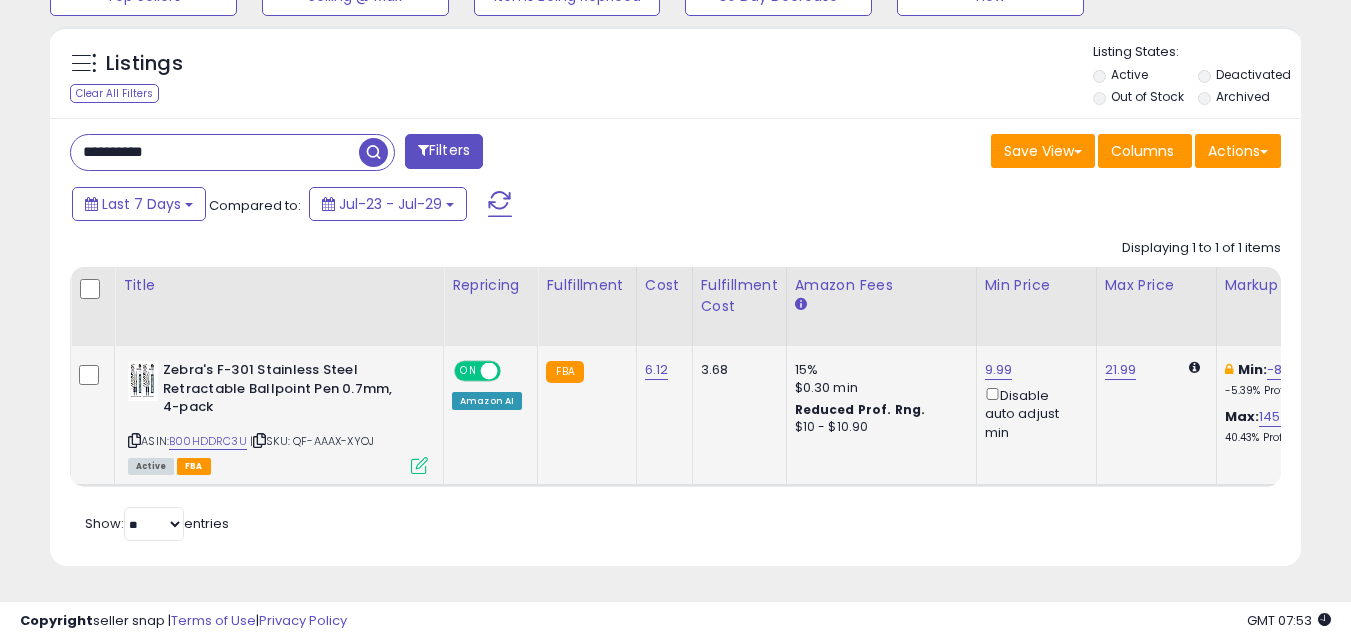 click on "**********" at bounding box center [215, 152] 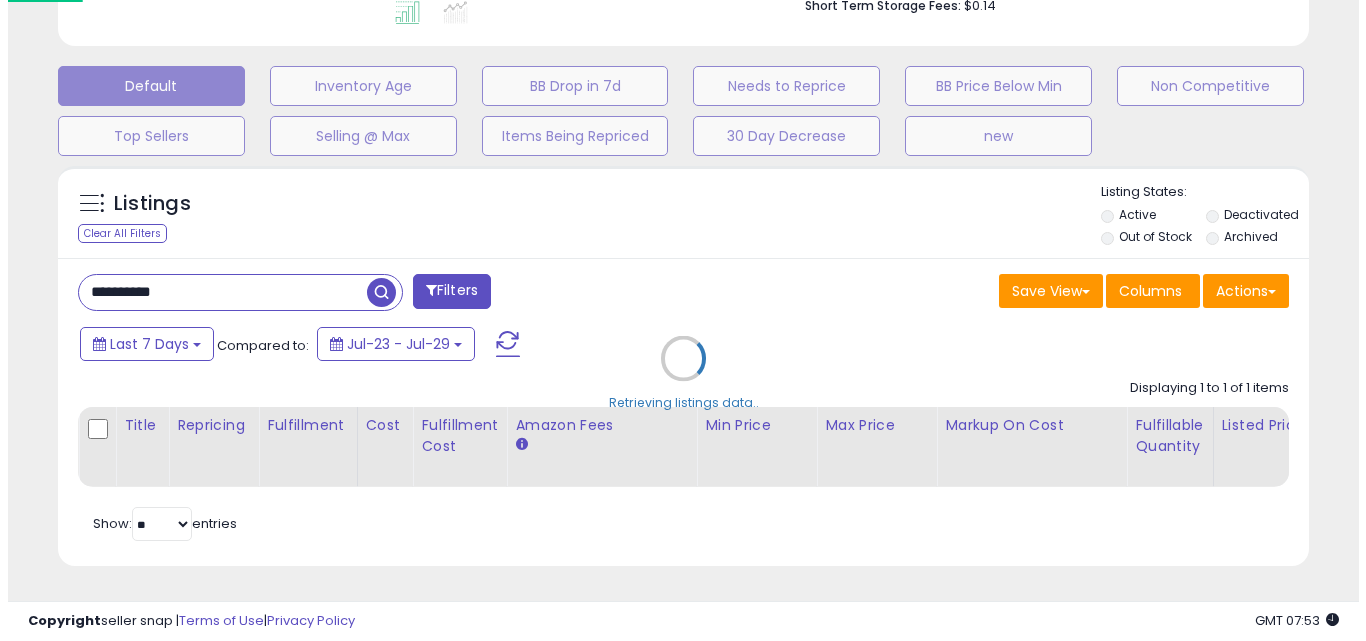 scroll, scrollTop: 579, scrollLeft: 0, axis: vertical 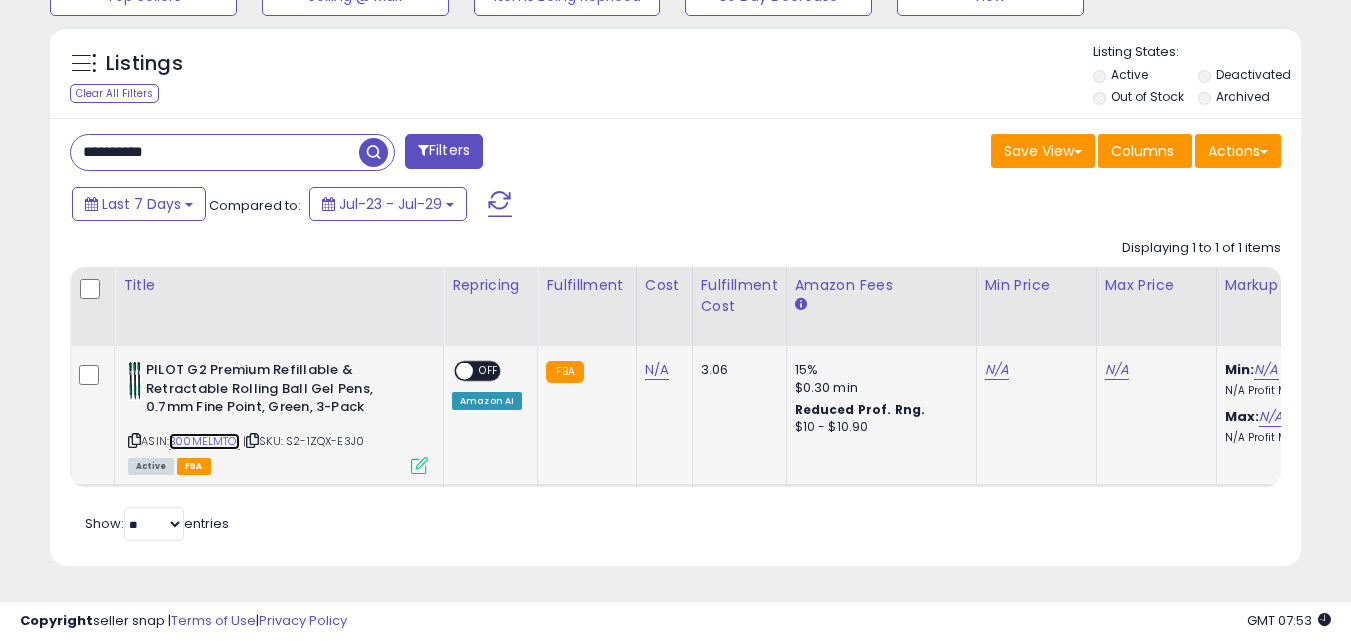 click on "B00MELMTOI" at bounding box center (204, 441) 